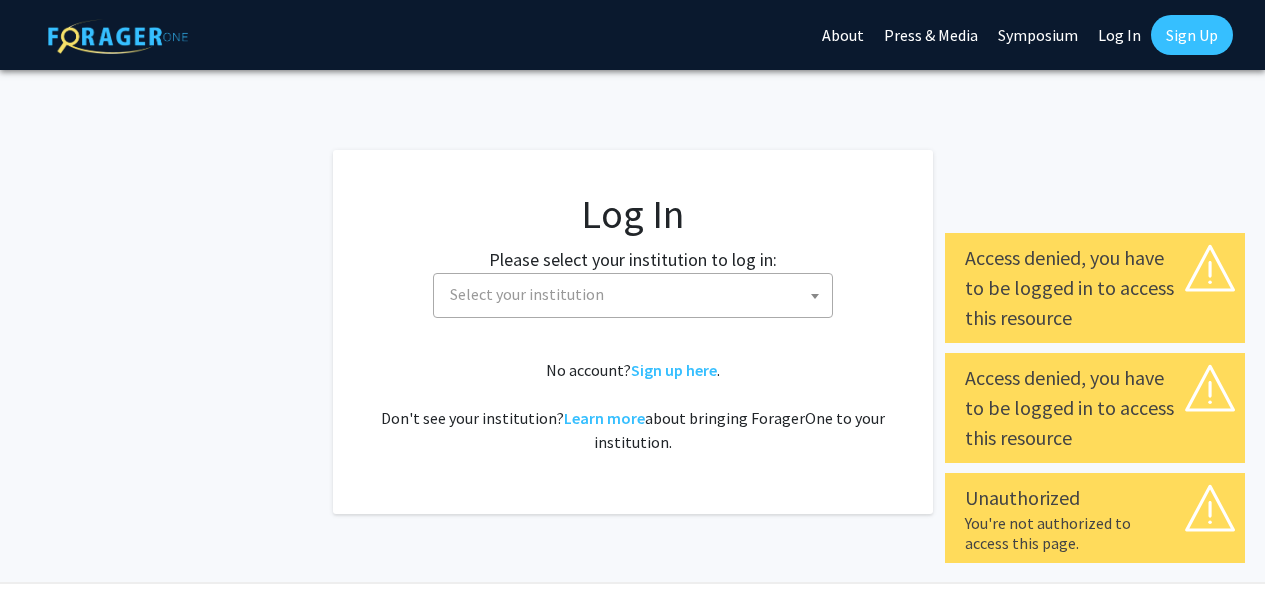 scroll, scrollTop: 0, scrollLeft: 0, axis: both 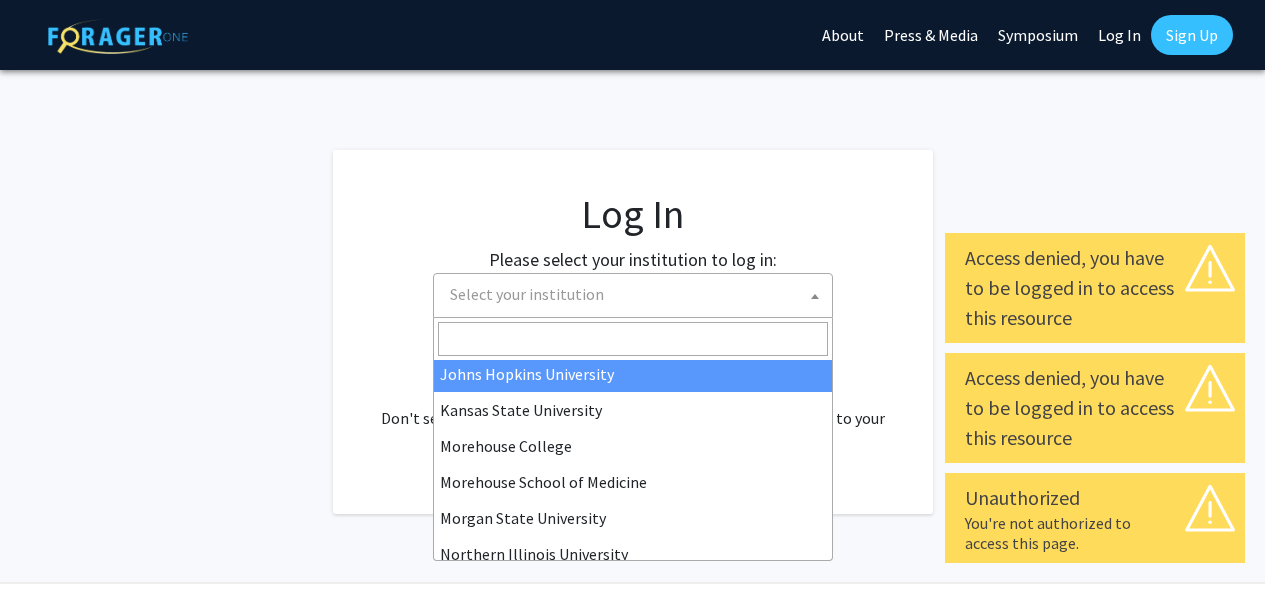 select on "1" 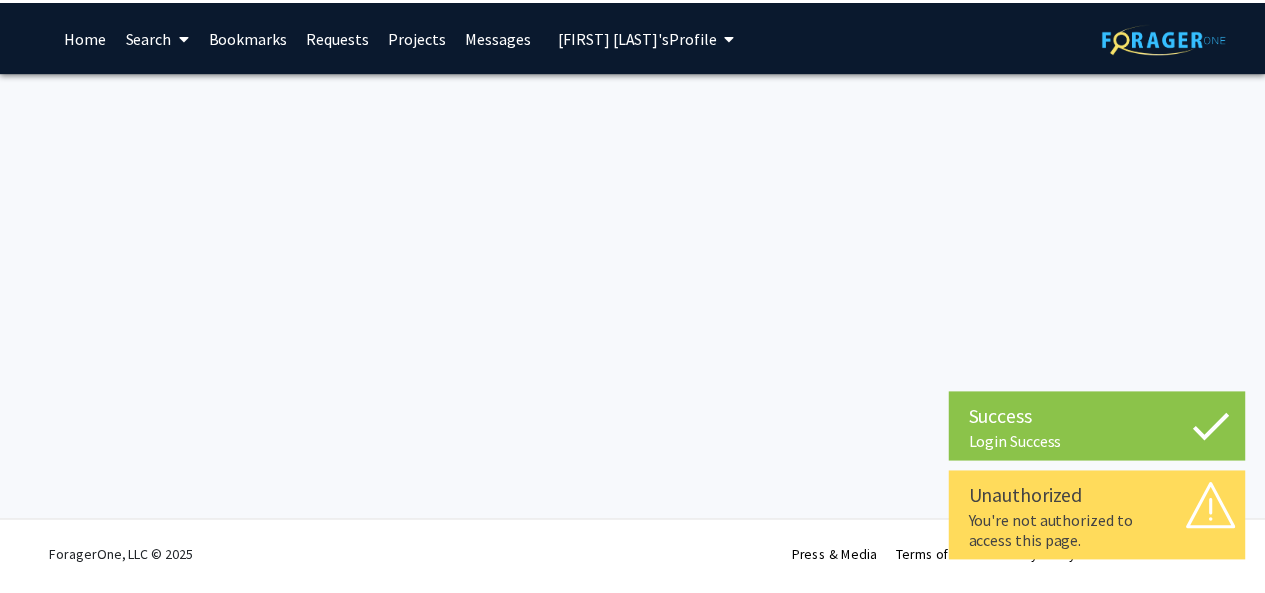 scroll, scrollTop: 0, scrollLeft: 0, axis: both 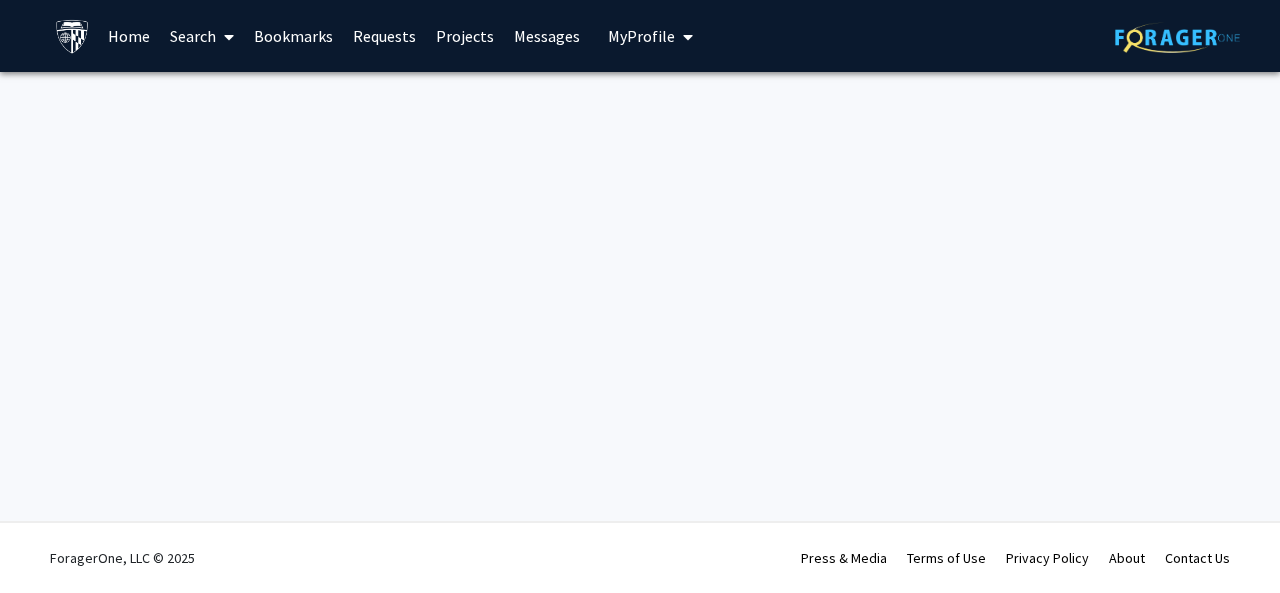 click on "Home" at bounding box center (129, 36) 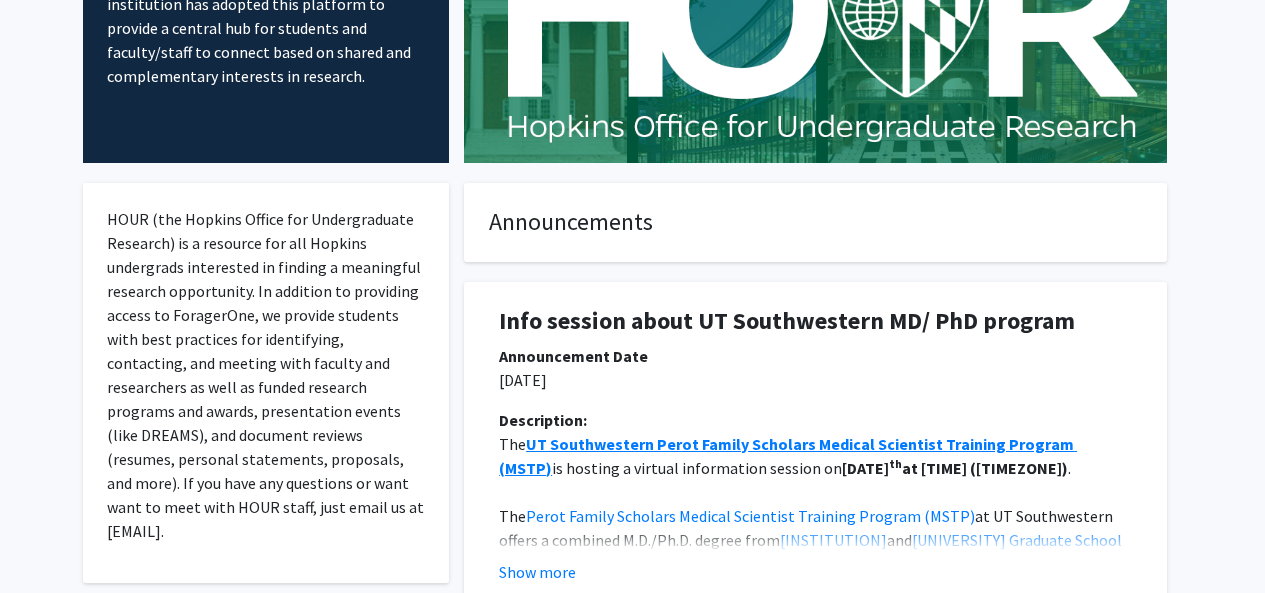 scroll, scrollTop: 0, scrollLeft: 0, axis: both 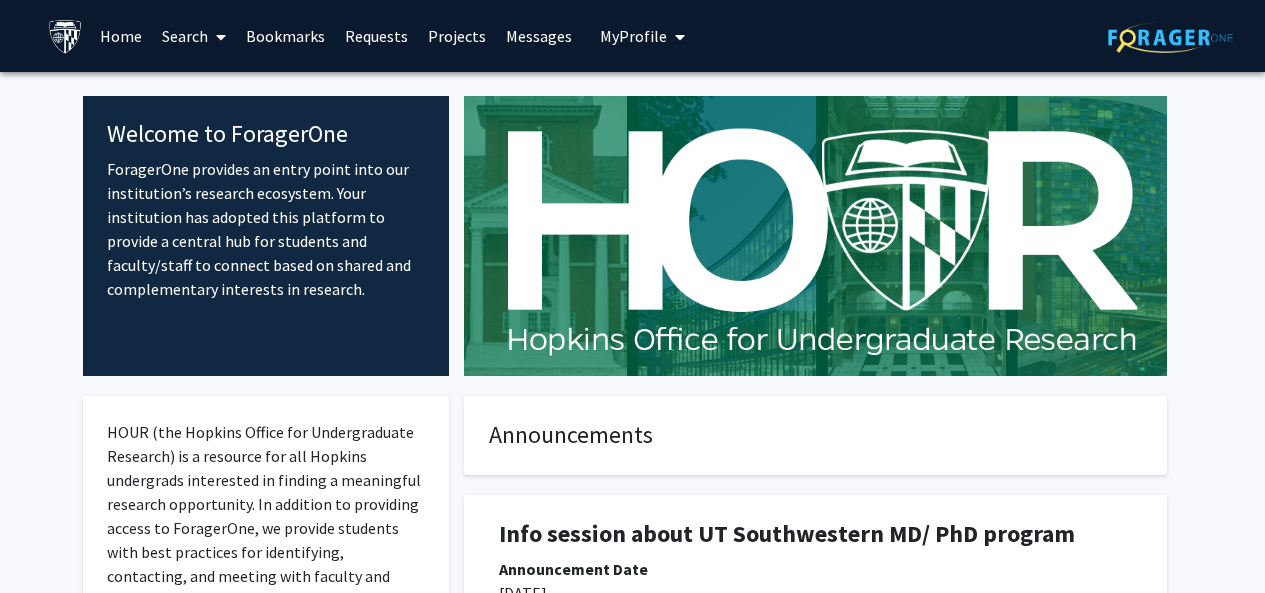 click at bounding box center (217, 37) 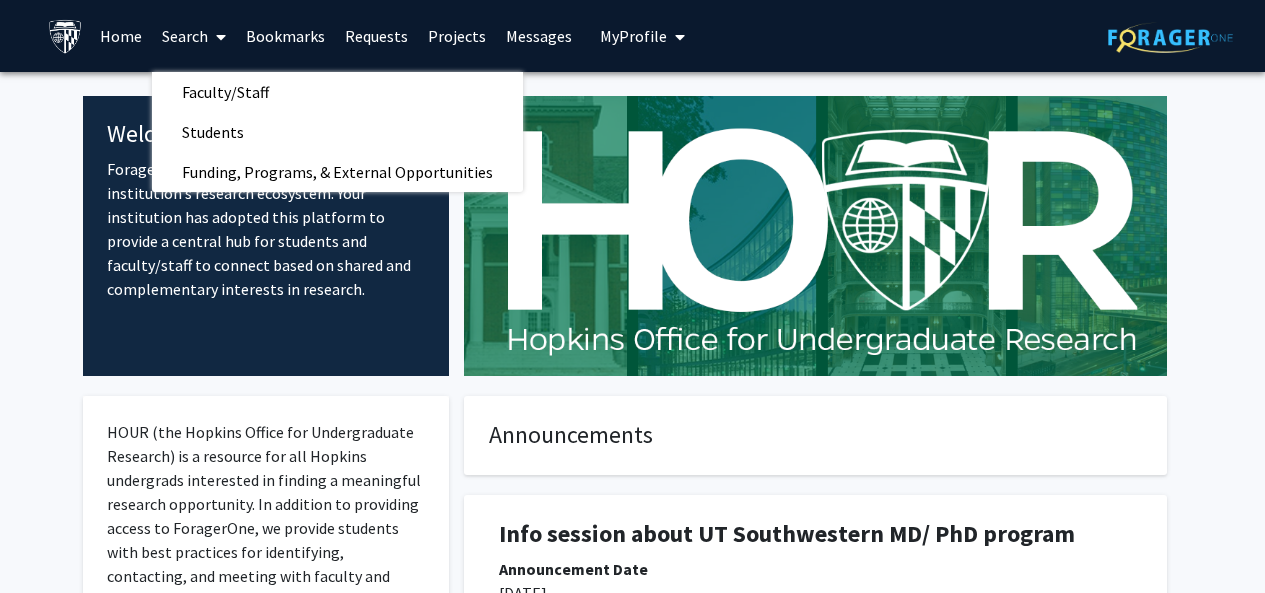 click on "My   Profile" at bounding box center (642, 36) 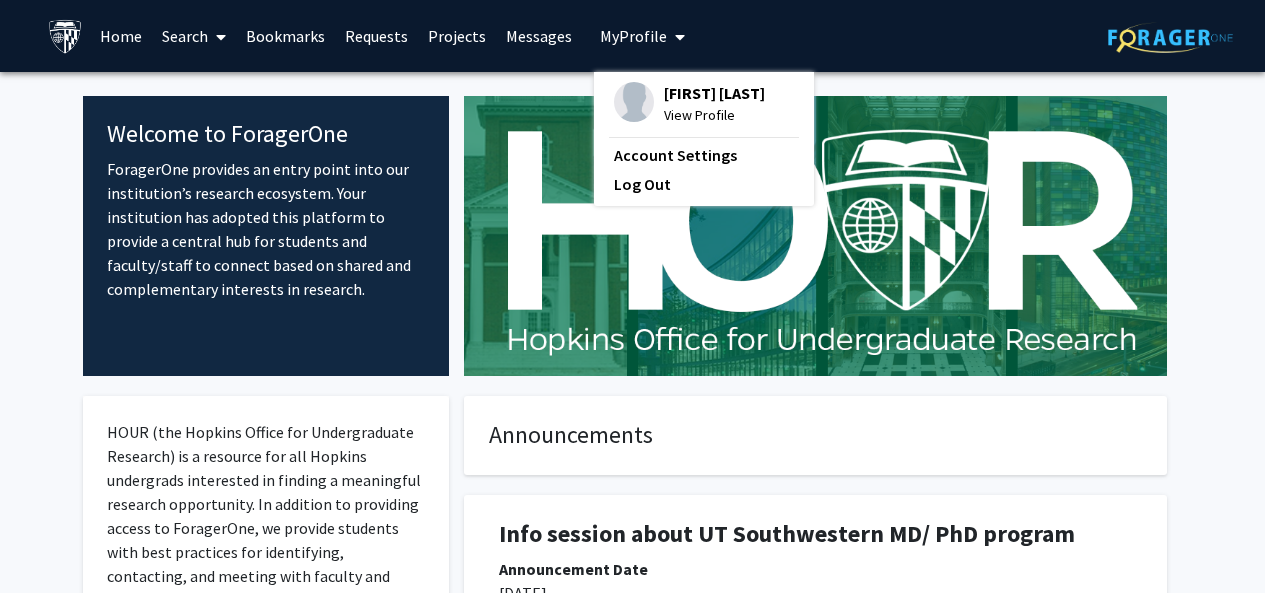 click on "Projects" at bounding box center (457, 36) 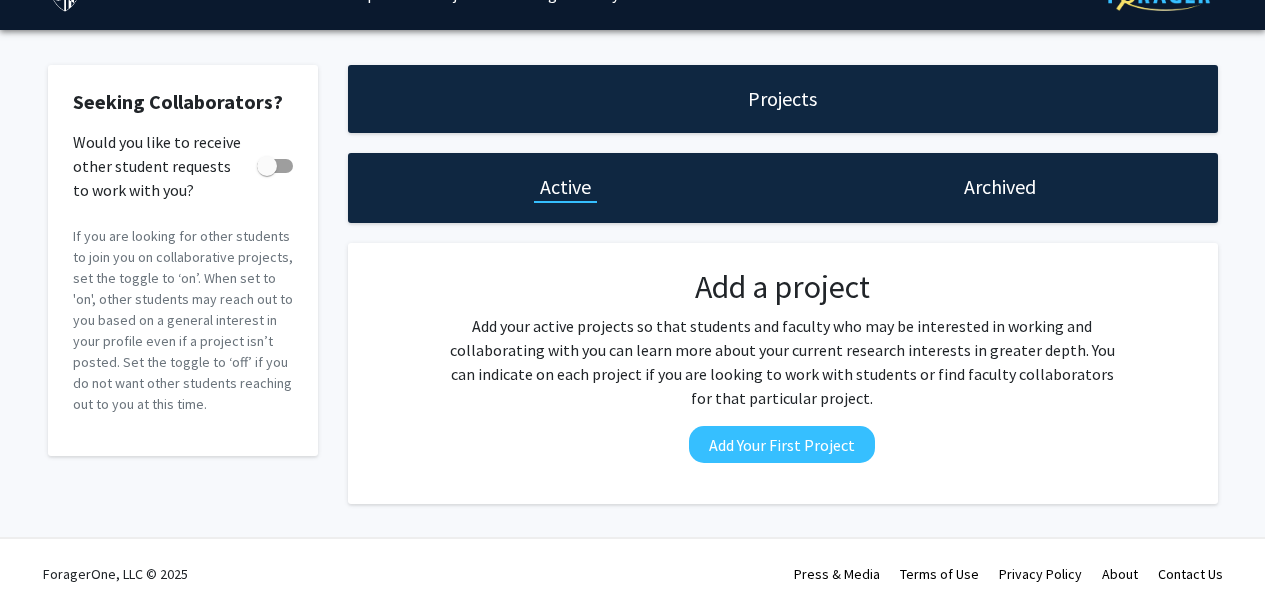scroll, scrollTop: 58, scrollLeft: 0, axis: vertical 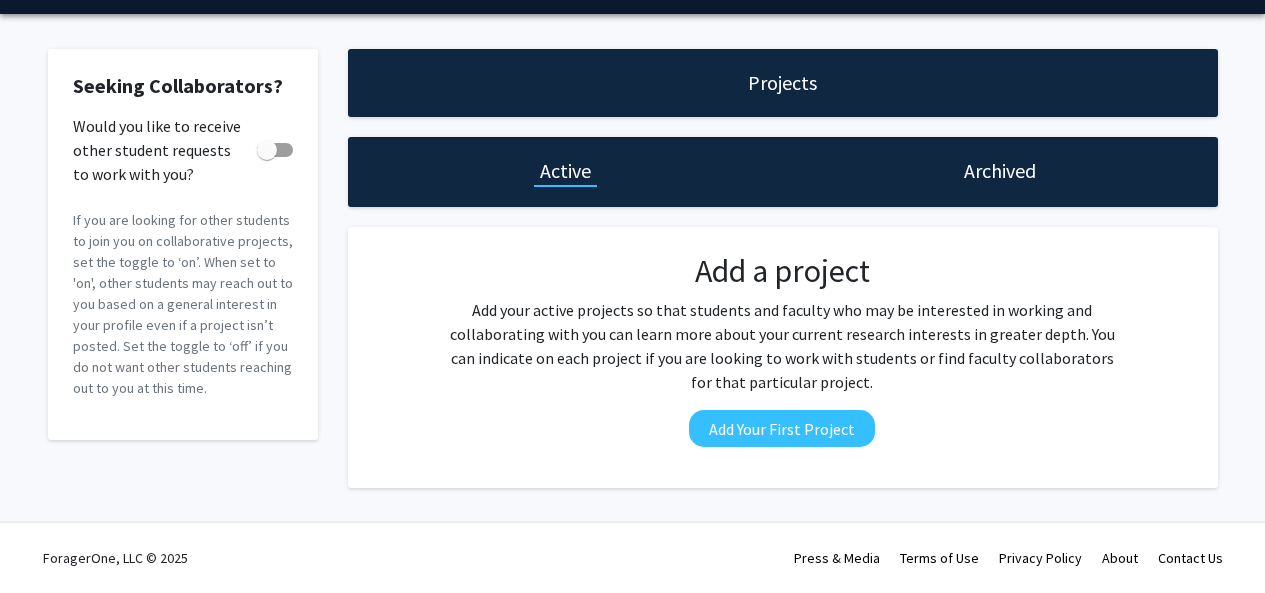 click on "Archived" 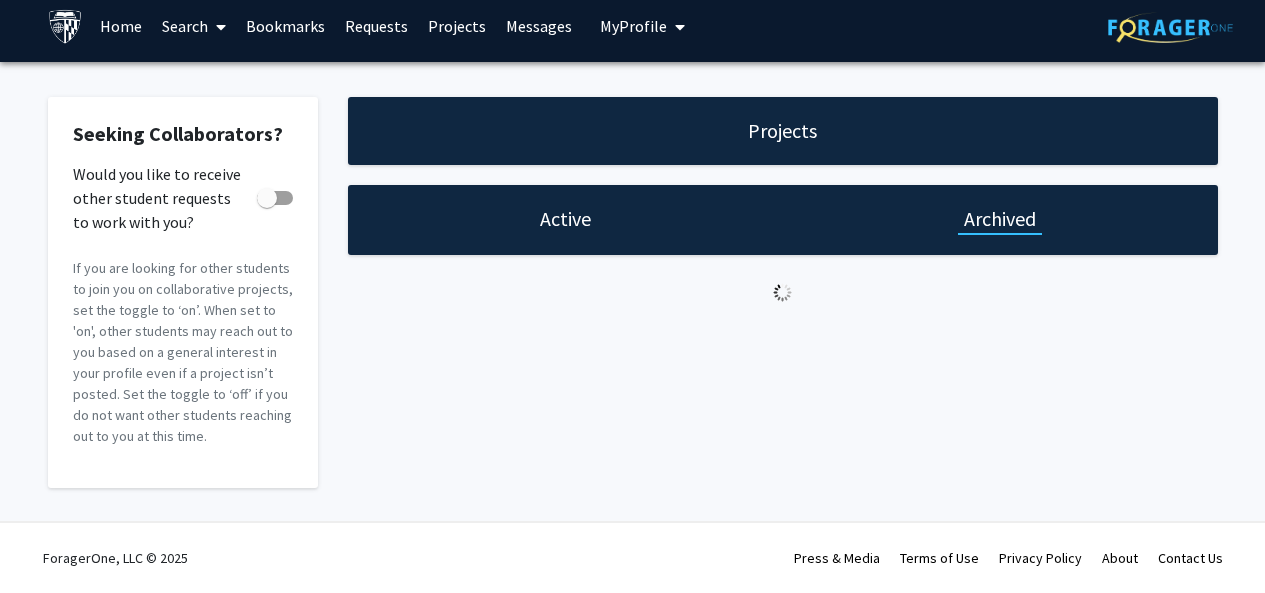 scroll, scrollTop: 0, scrollLeft: 0, axis: both 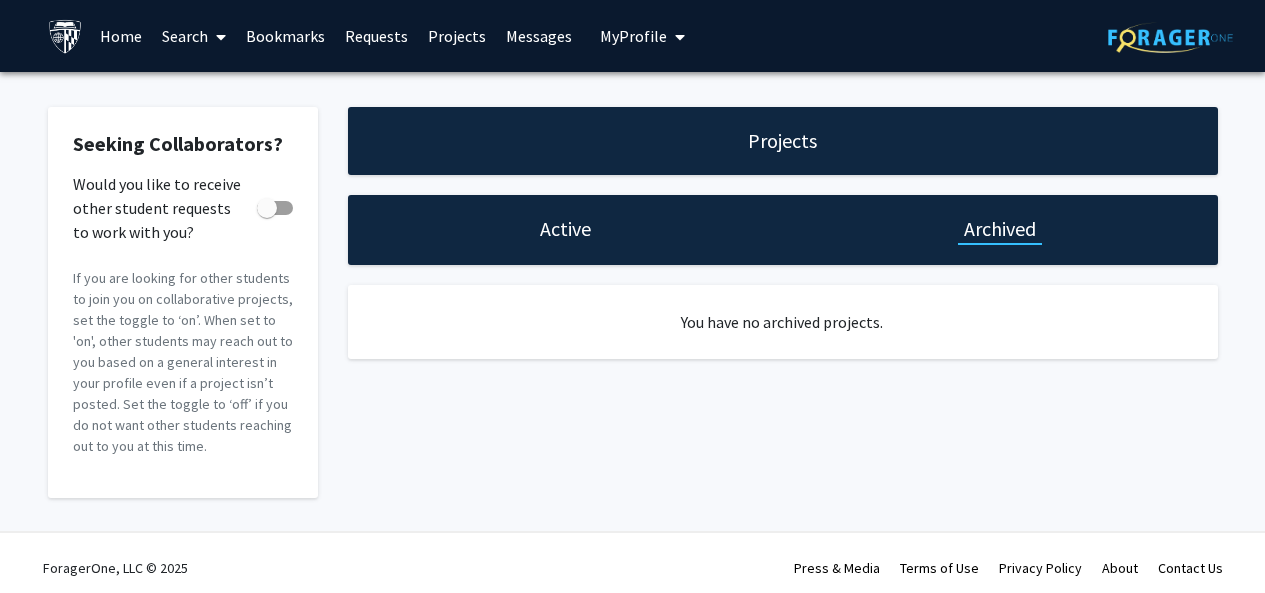 click on "Active" 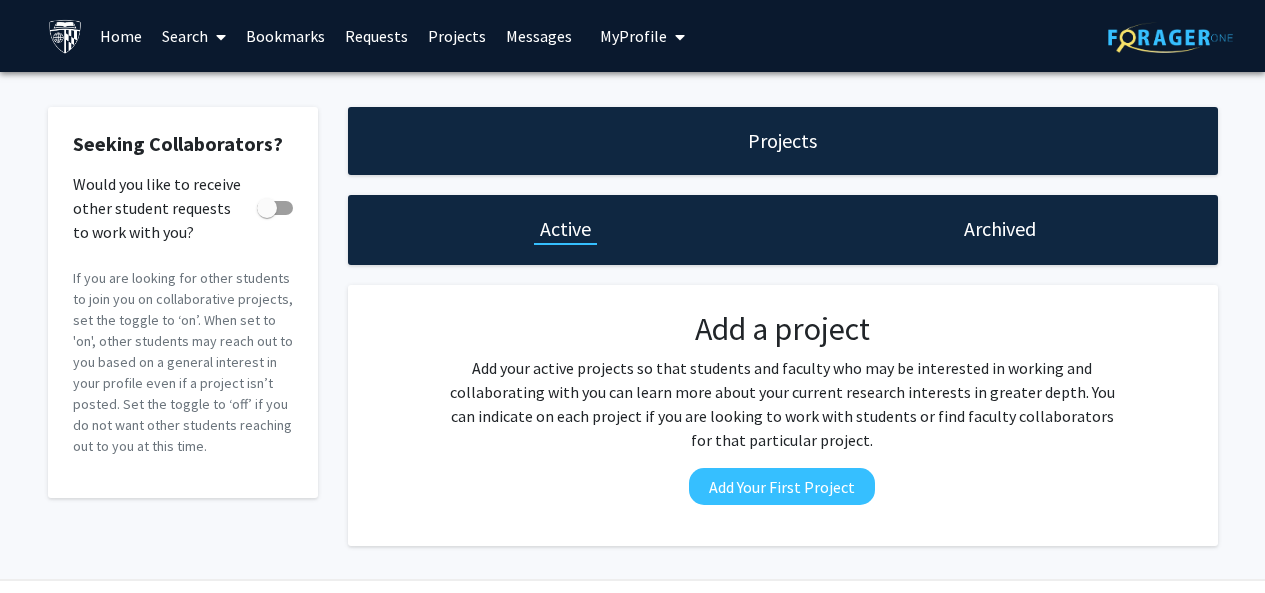click on "Bookmarks" at bounding box center (285, 36) 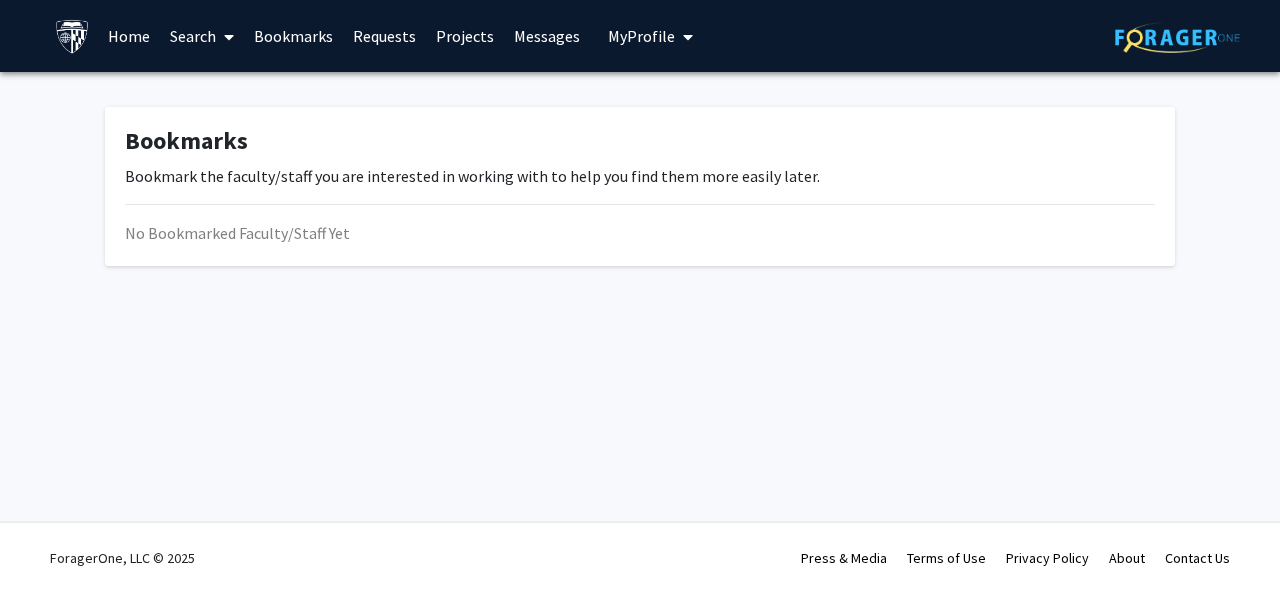 click on "Search" at bounding box center (202, 36) 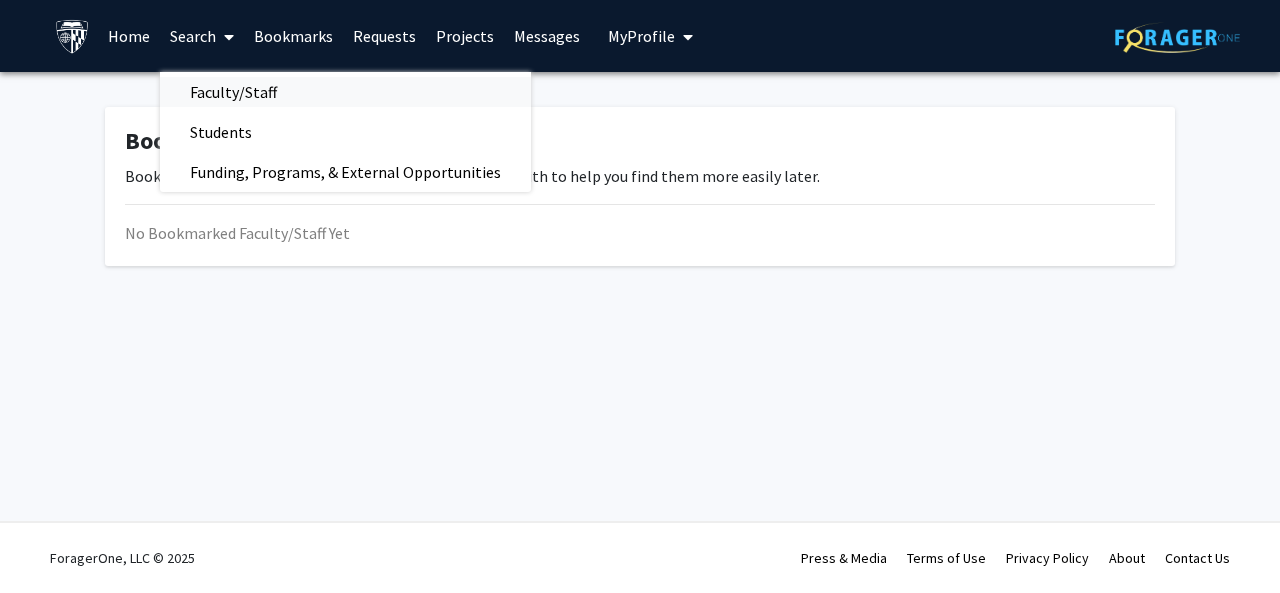 click on "Faculty/Staff" at bounding box center [233, 92] 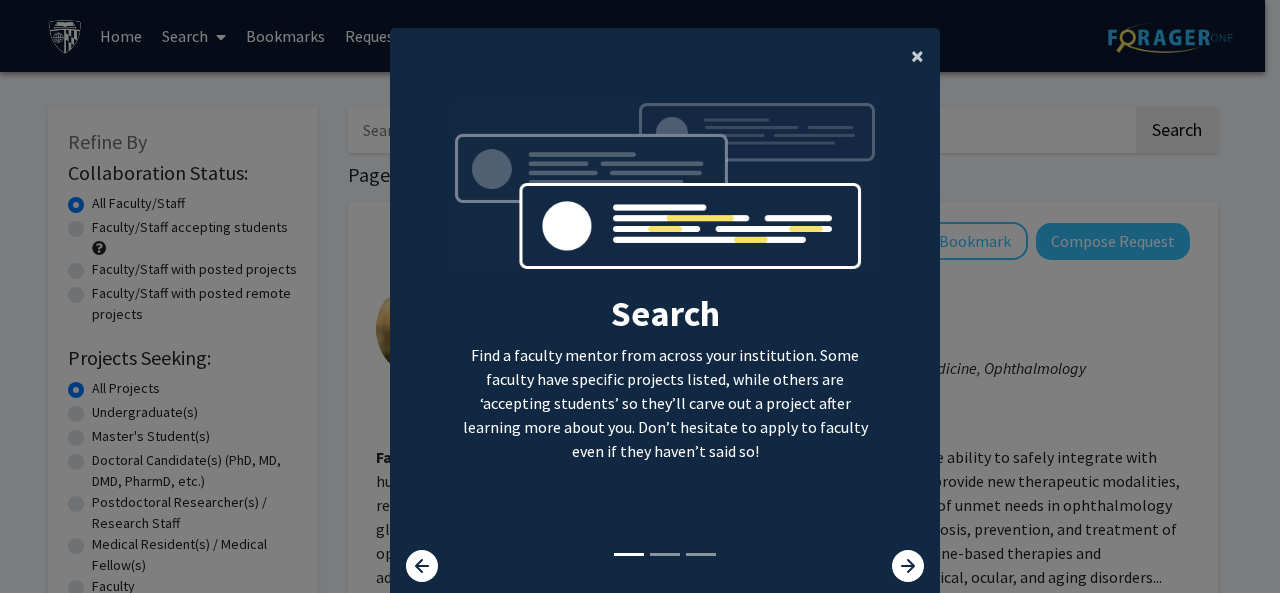 click on "×" 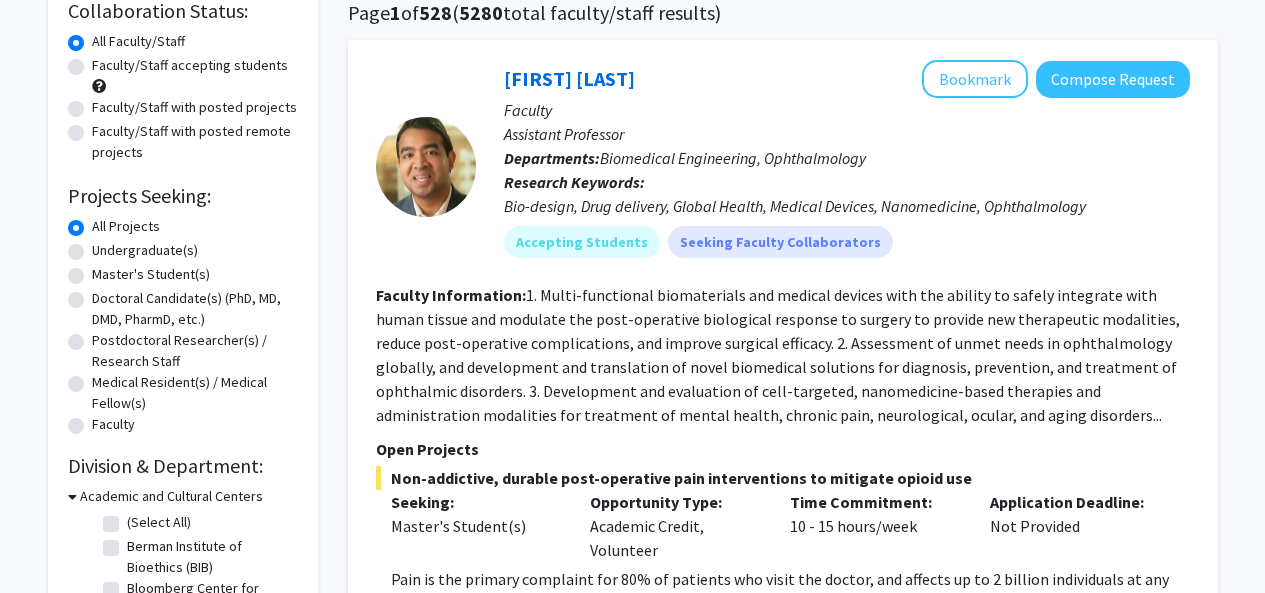 scroll, scrollTop: 100, scrollLeft: 0, axis: vertical 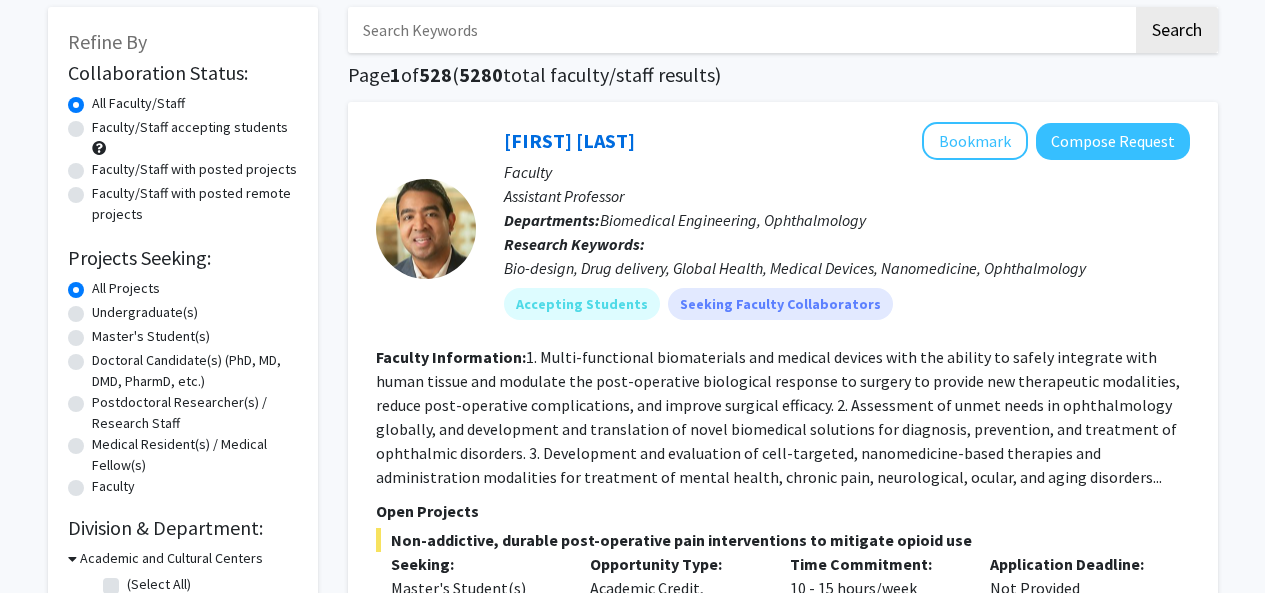 click on "Master's Student(s)" 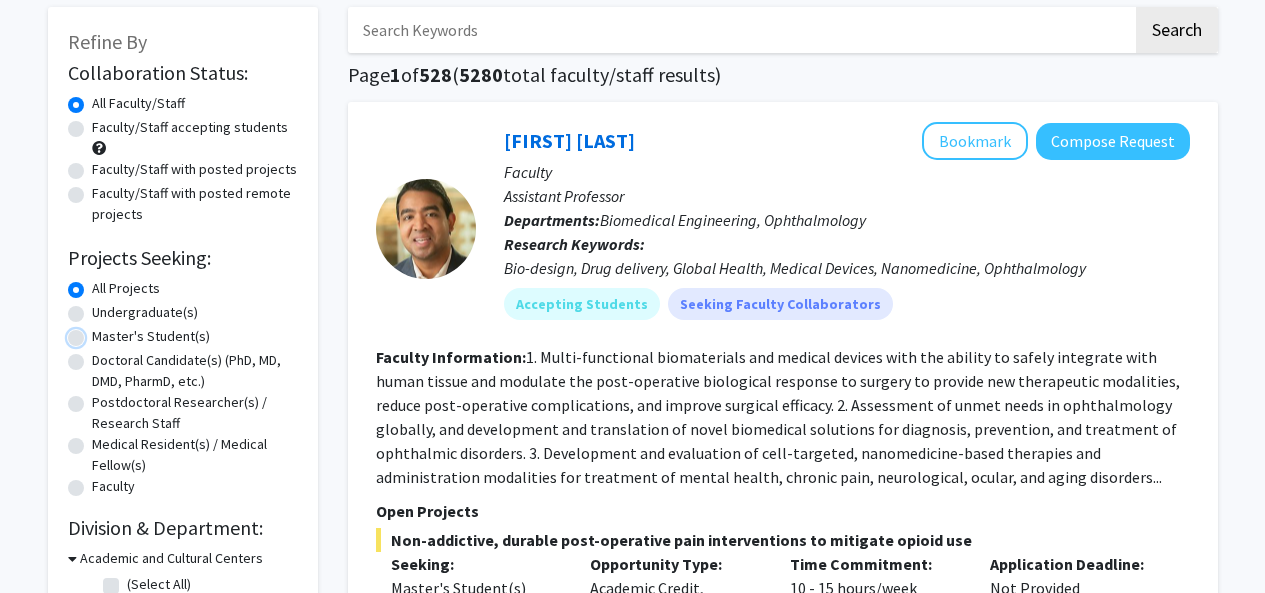 click on "Master's Student(s)" at bounding box center [98, 332] 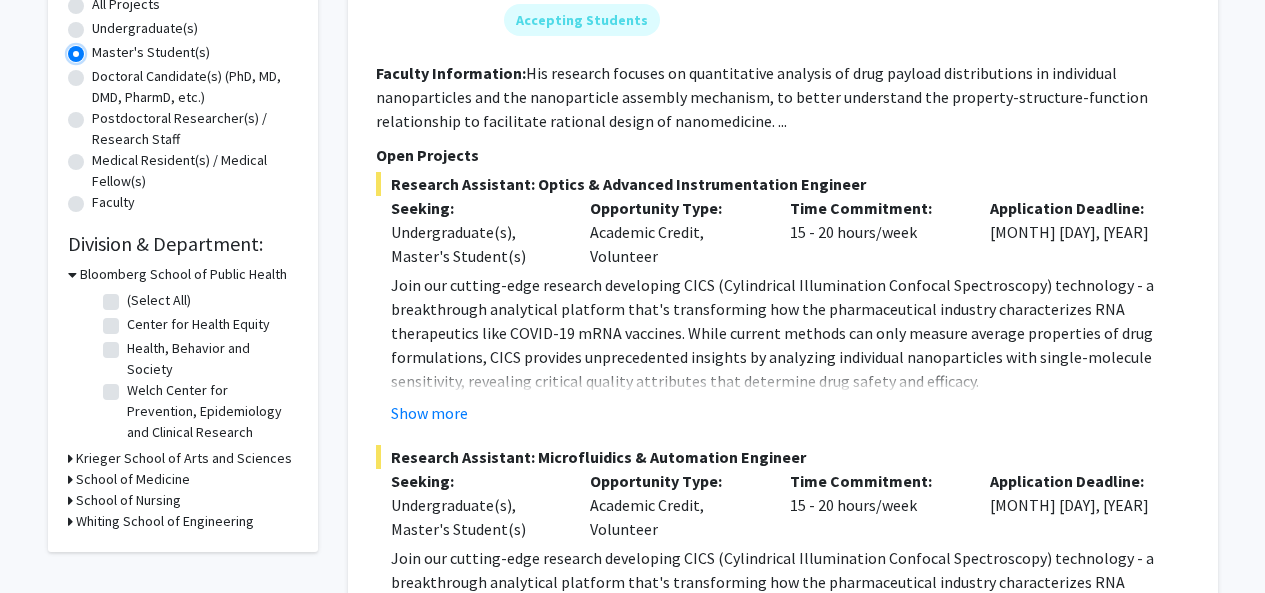 scroll, scrollTop: 400, scrollLeft: 0, axis: vertical 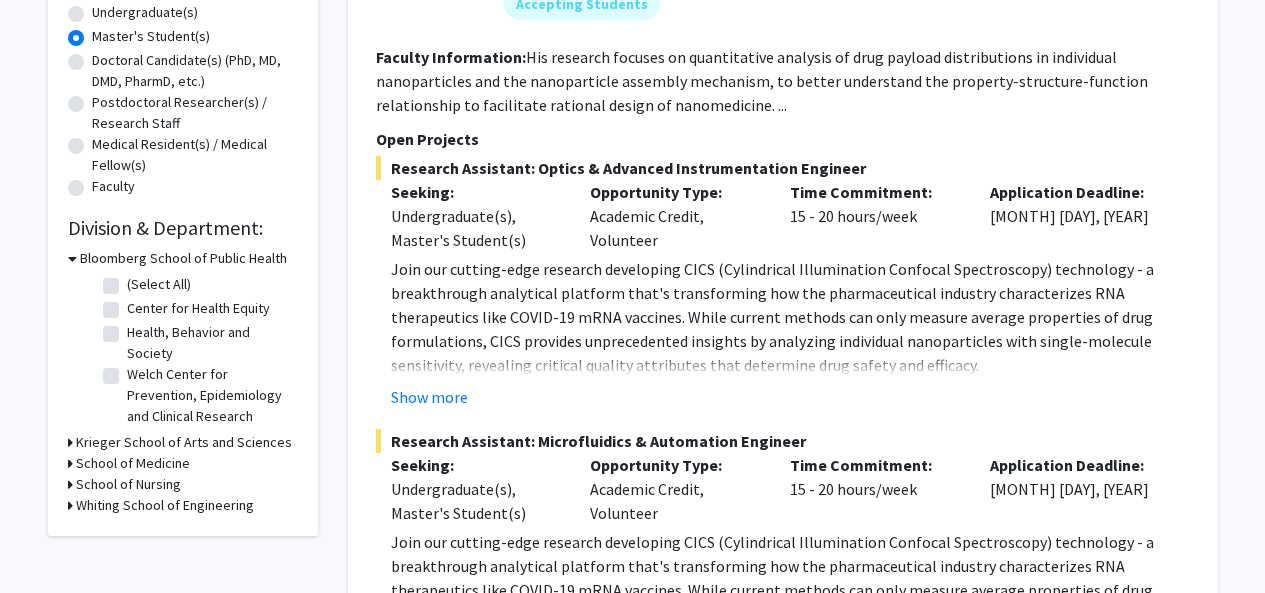click on "Bloomberg School of Public Health" at bounding box center [183, 258] 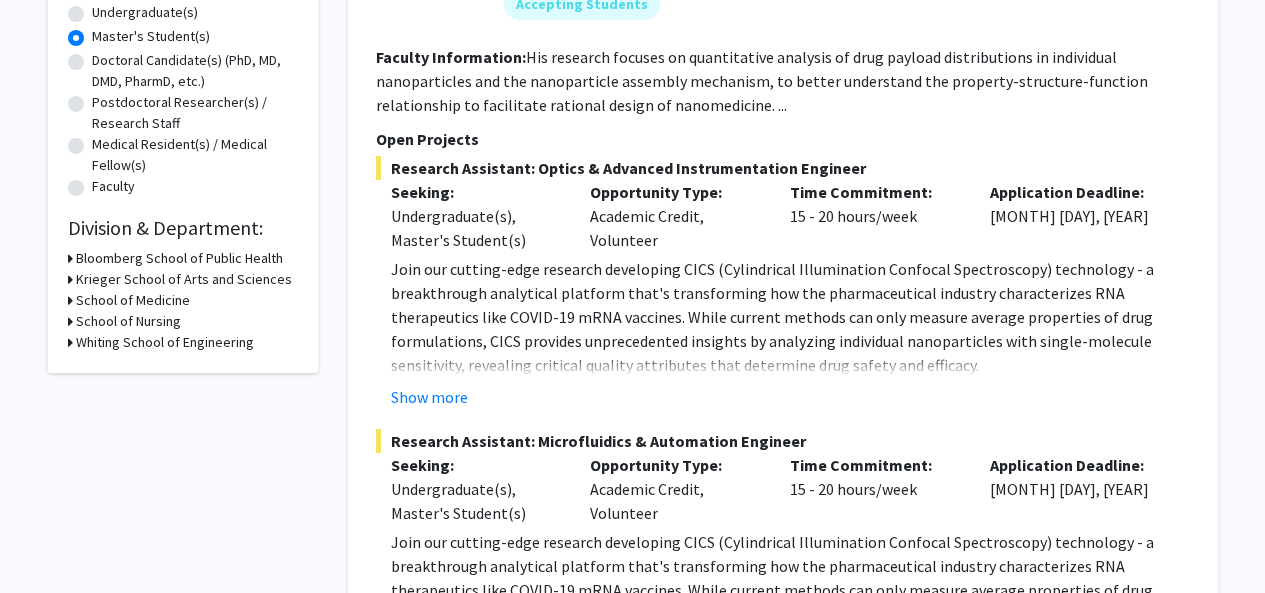 click on "Krieger School of Arts and Sciences" at bounding box center (184, 279) 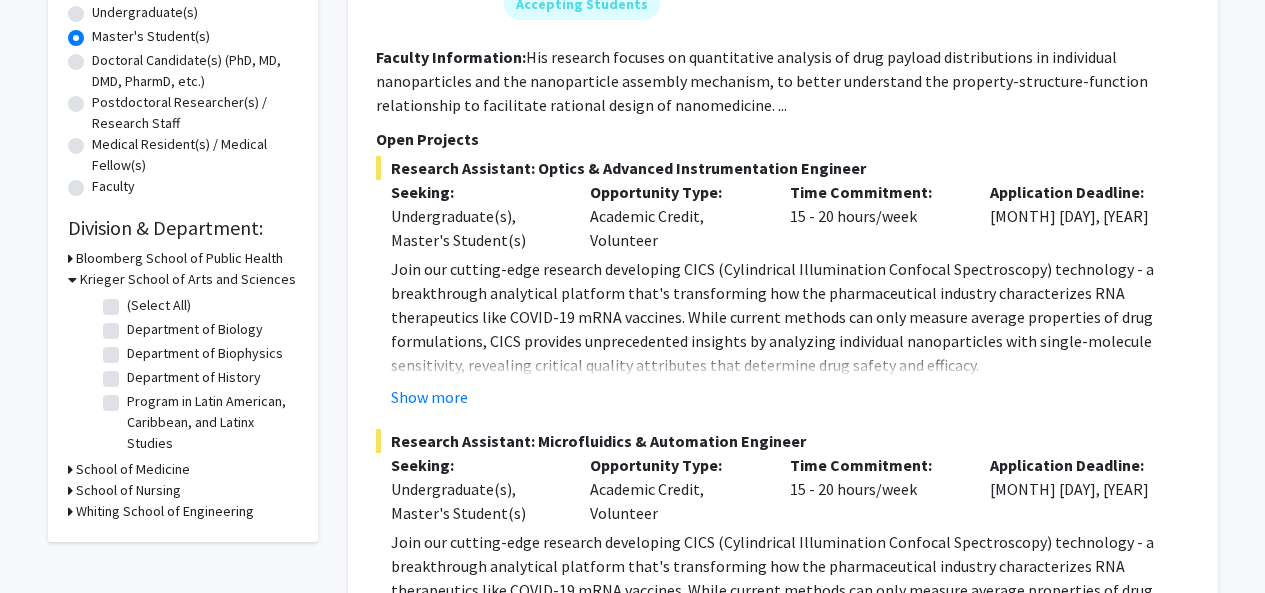 click on "Krieger School of Arts and Sciences" at bounding box center (188, 279) 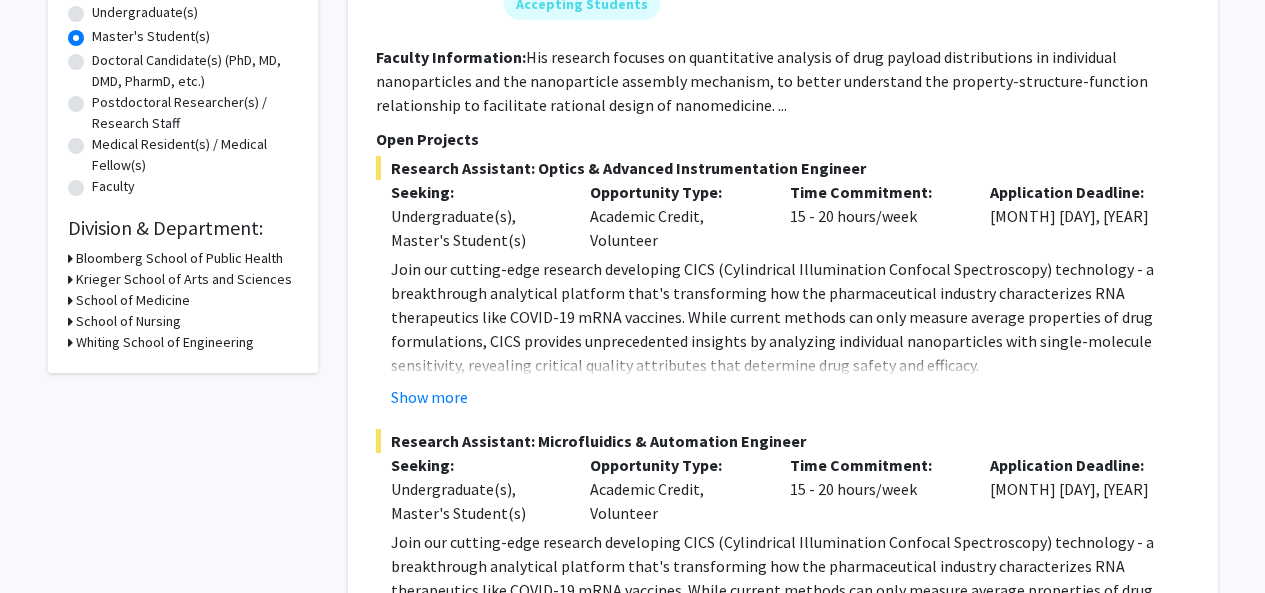 click on "Whiting School of Engineering" at bounding box center (165, 342) 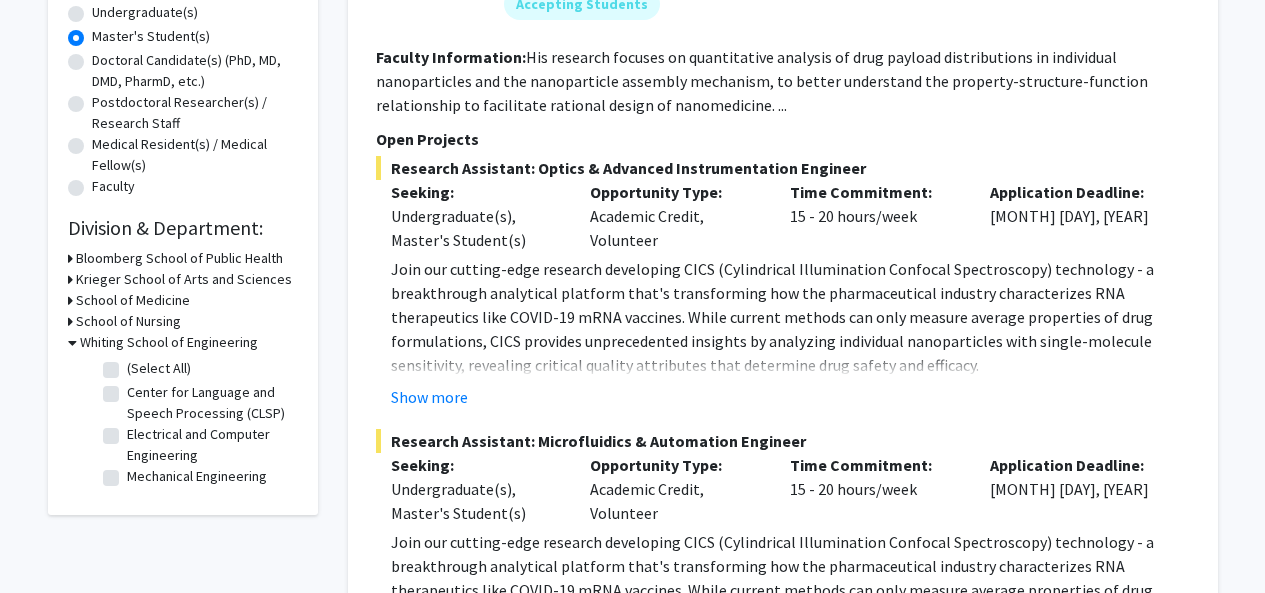 scroll, scrollTop: 500, scrollLeft: 0, axis: vertical 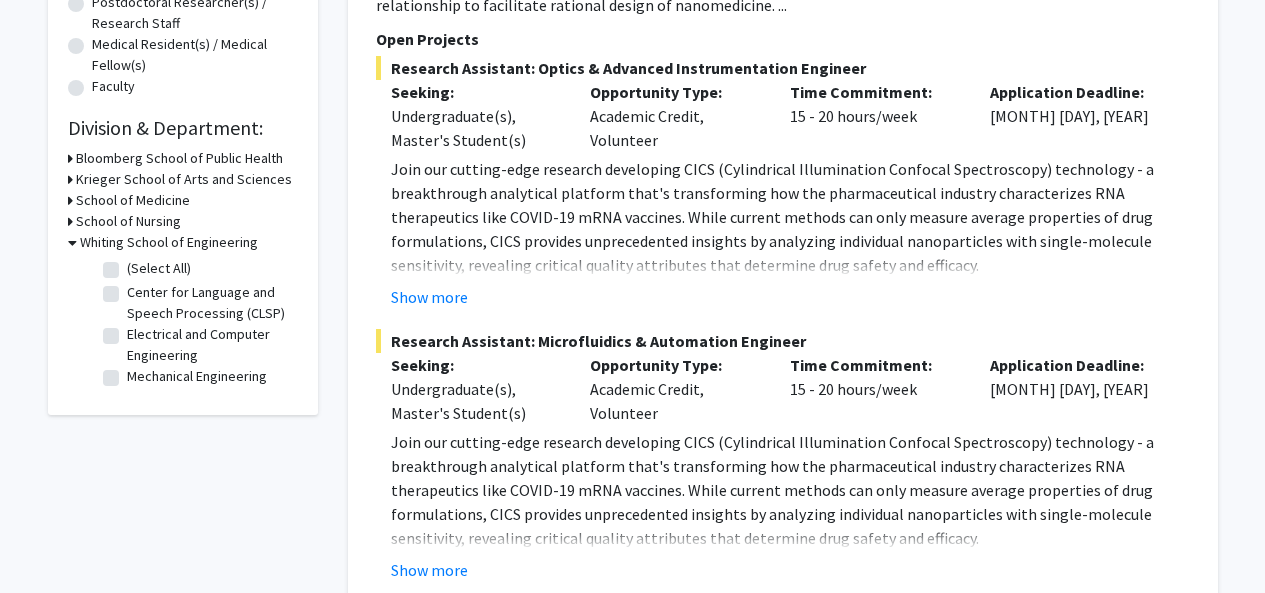 click on "Center for Language and Speech Processing (CLSP)" 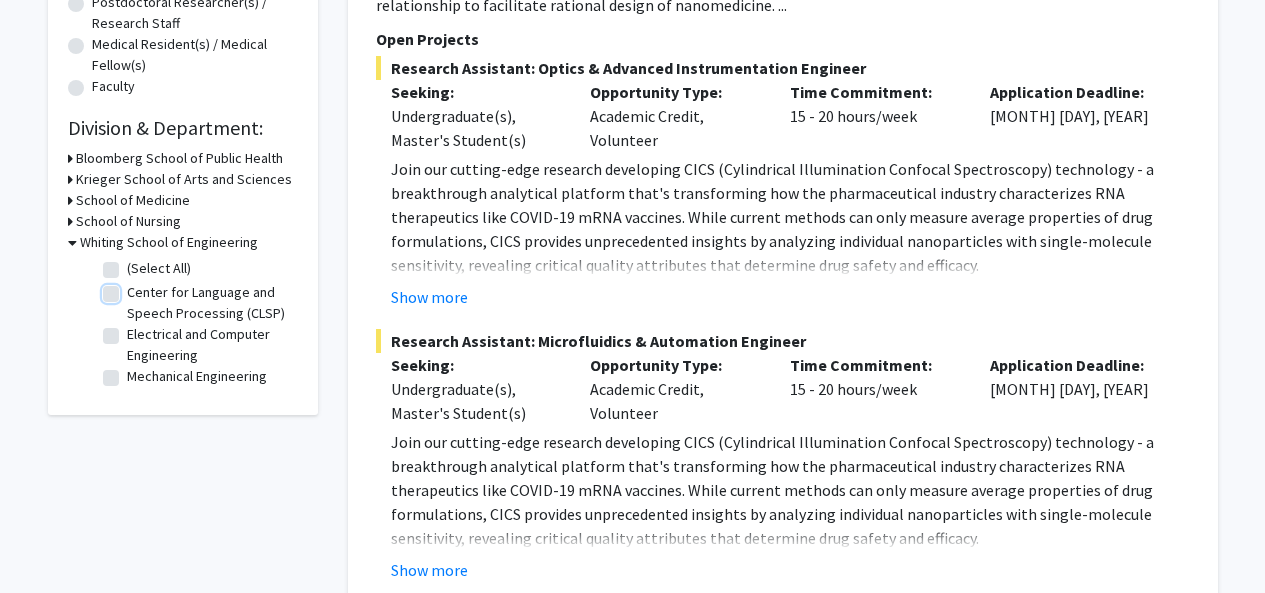 click on "Center for Language and Speech Processing (CLSP)" at bounding box center (133, 288) 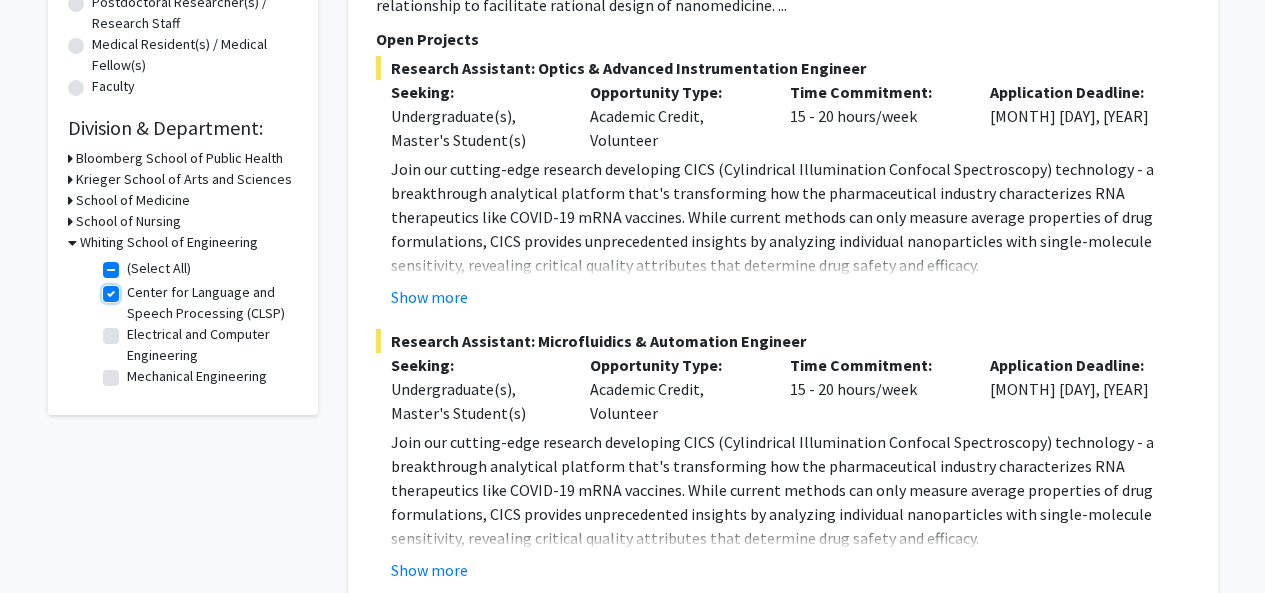 checkbox on "true" 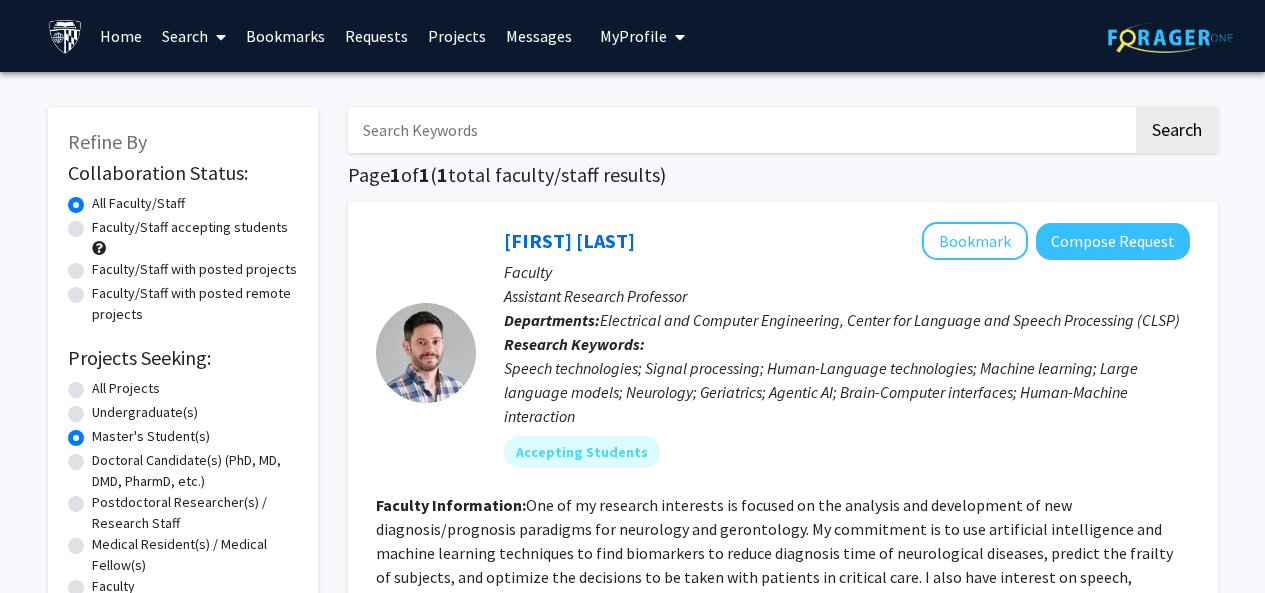 scroll, scrollTop: 400, scrollLeft: 0, axis: vertical 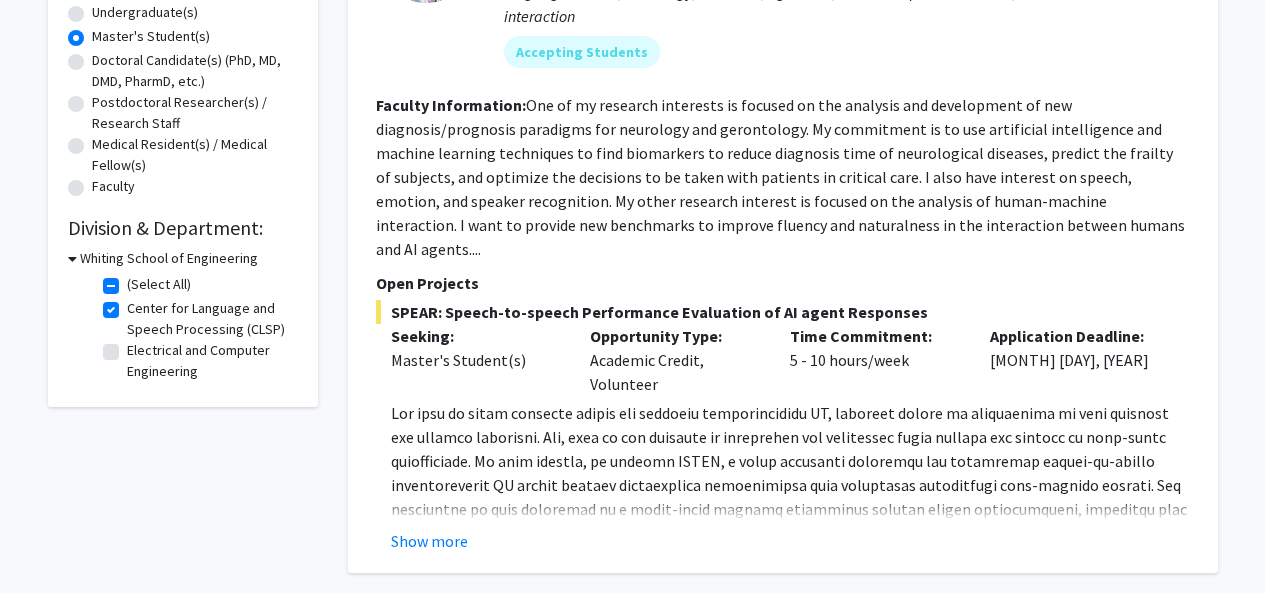 click on "Center for Language and Speech Processing (CLSP)" 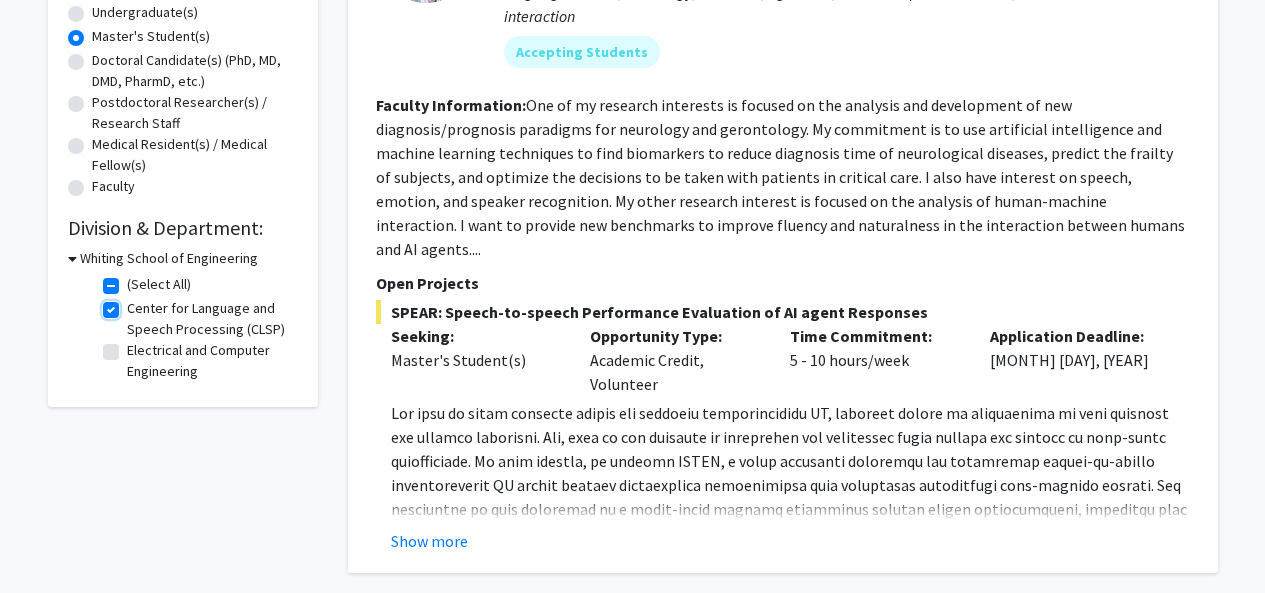 click on "Center for Language and Speech Processing (CLSP)" at bounding box center [133, 304] 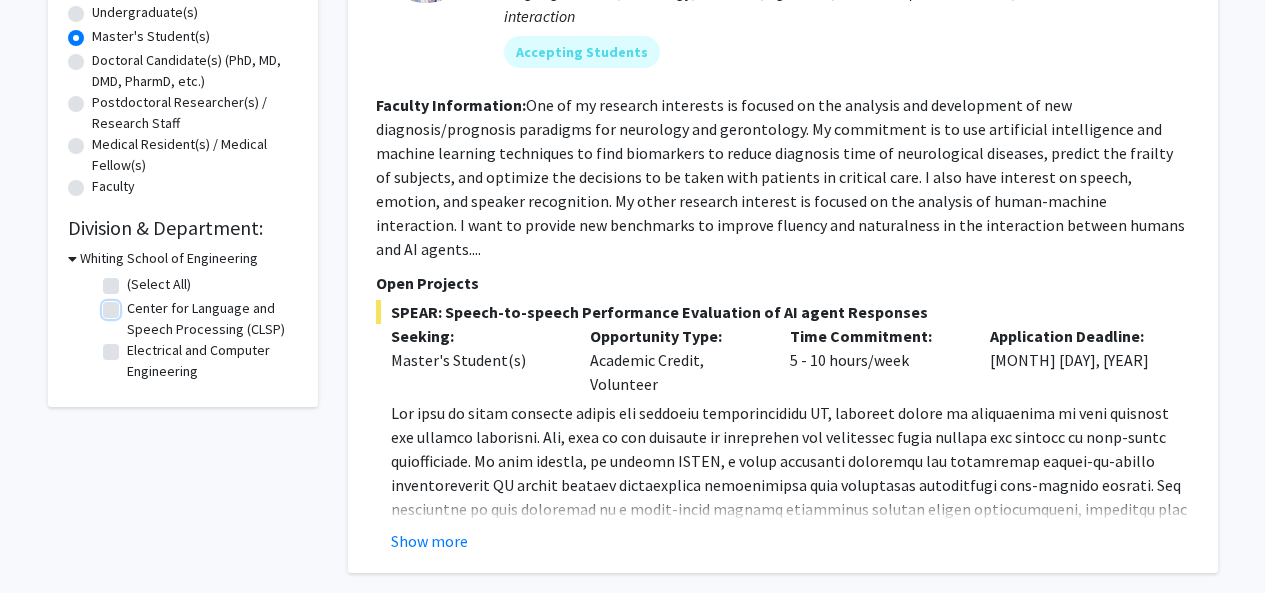 checkbox on "false" 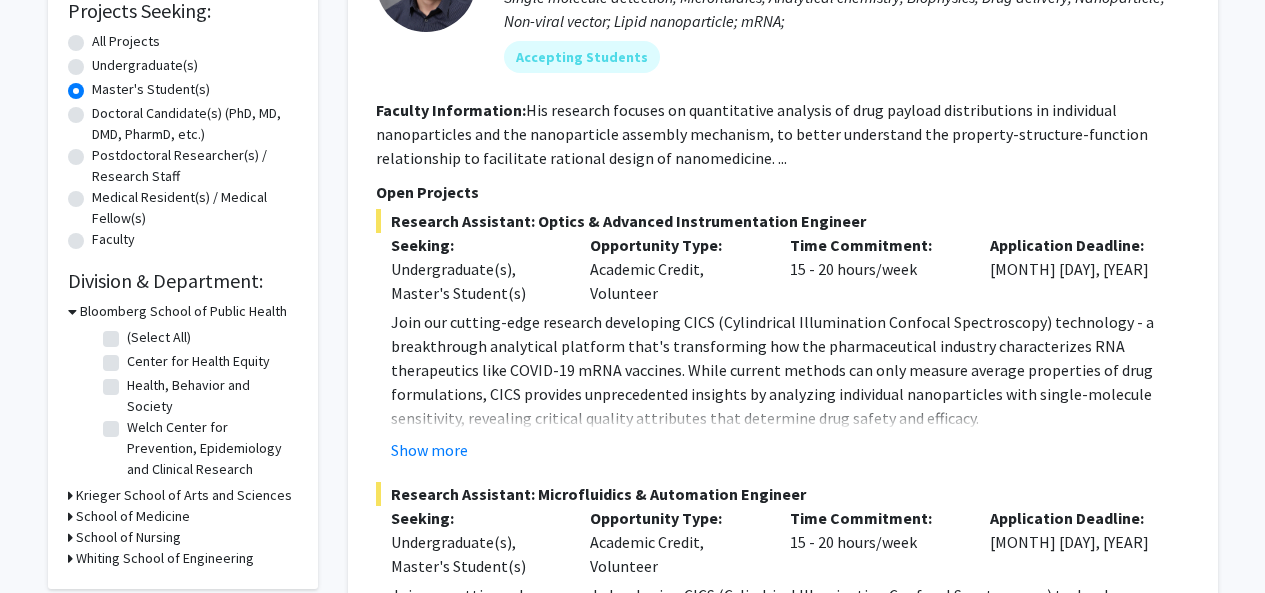 scroll, scrollTop: 500, scrollLeft: 0, axis: vertical 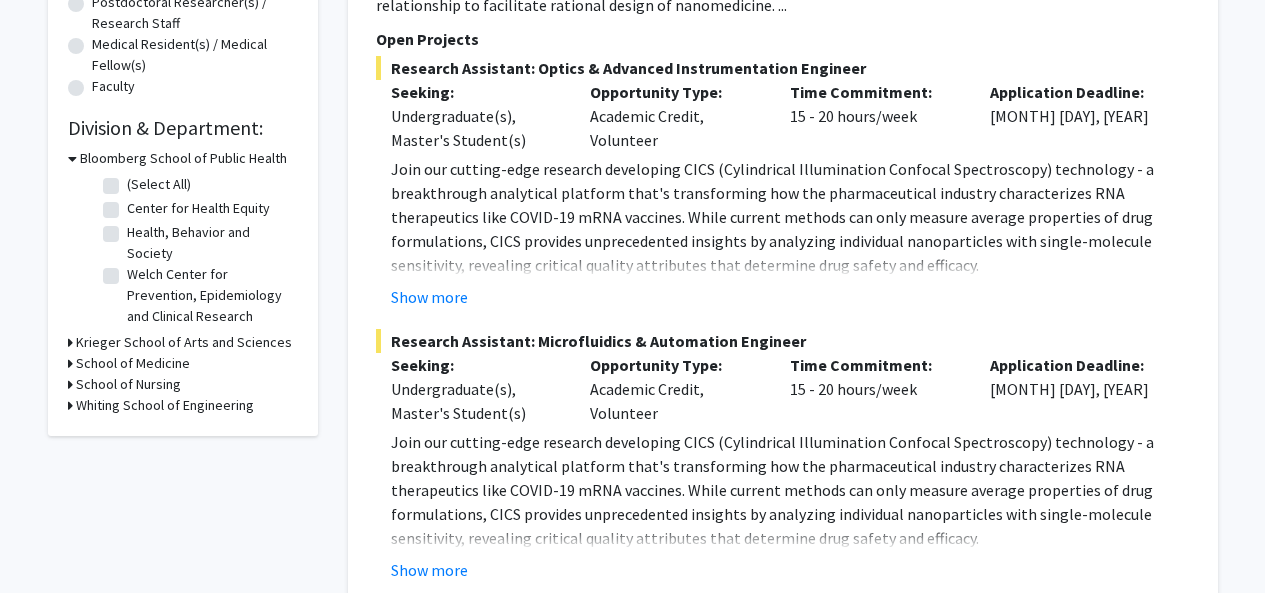 click on "Krieger School of Arts and Sciences" at bounding box center (184, 342) 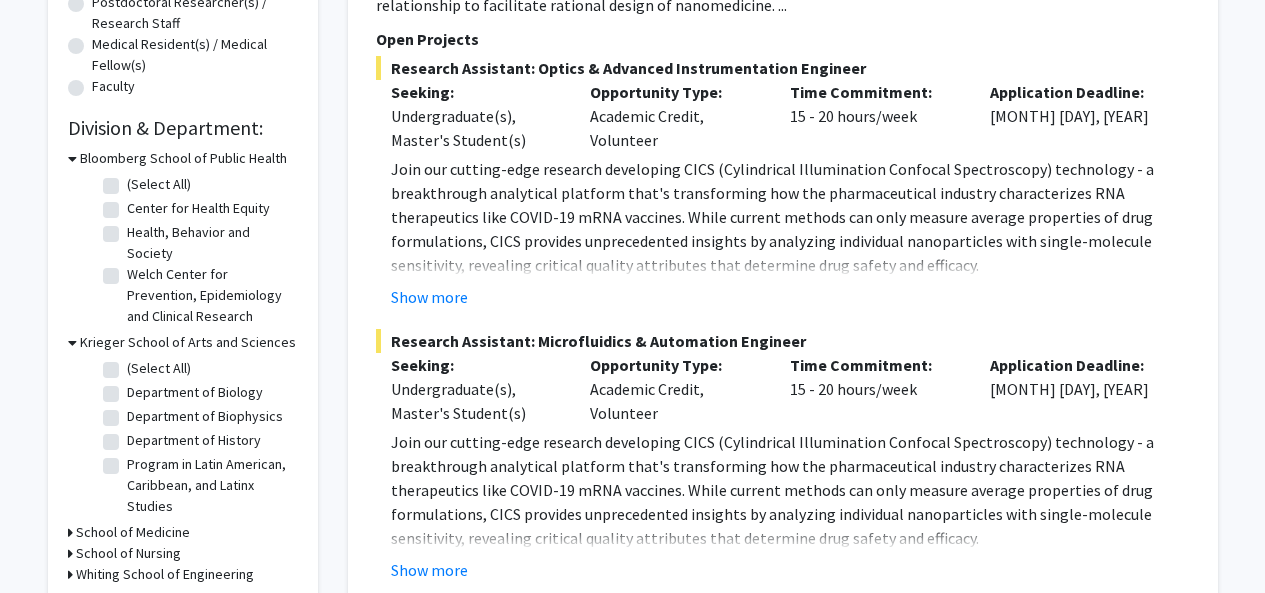 scroll, scrollTop: 600, scrollLeft: 0, axis: vertical 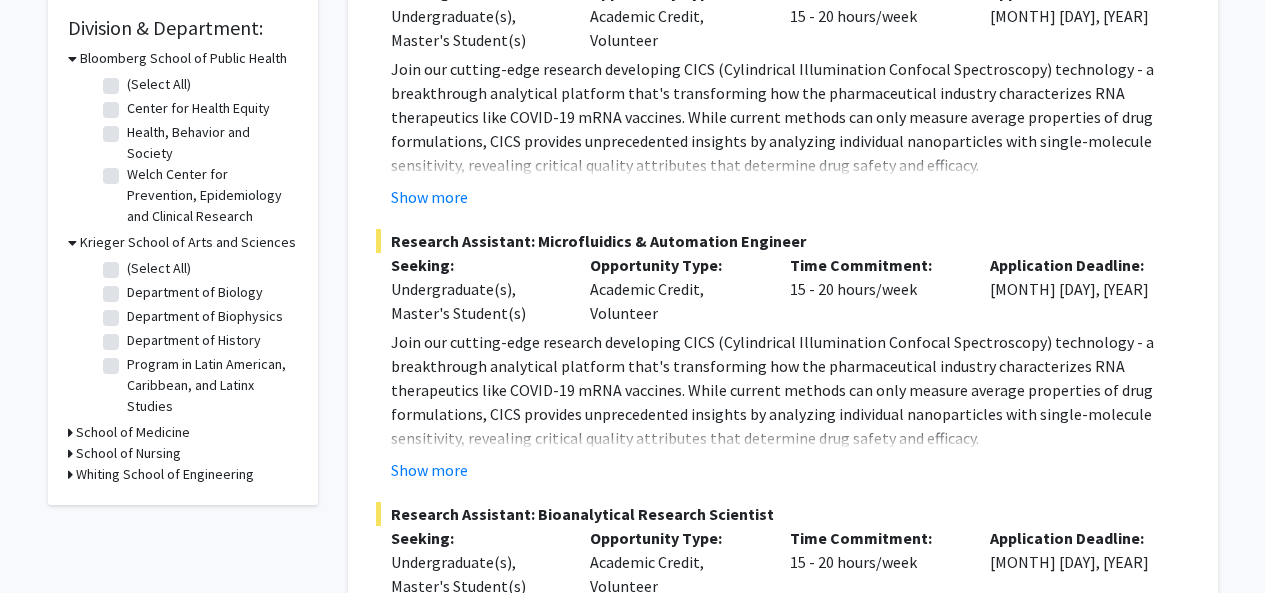 click on "Department of History" 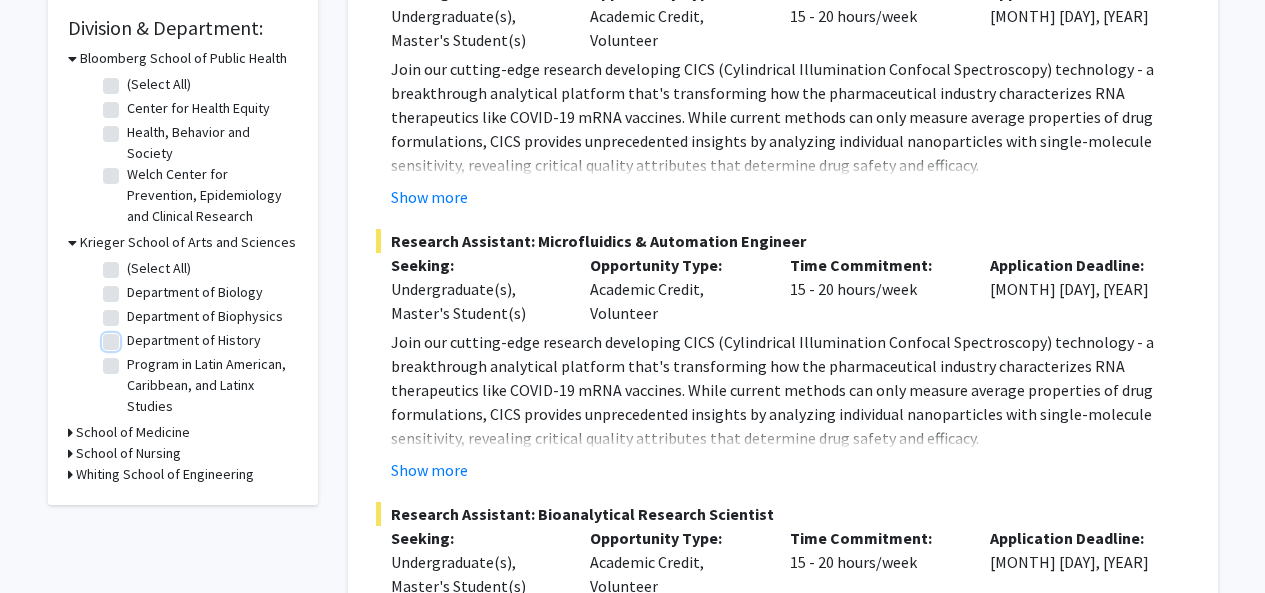 click on "Department of History" at bounding box center [133, 336] 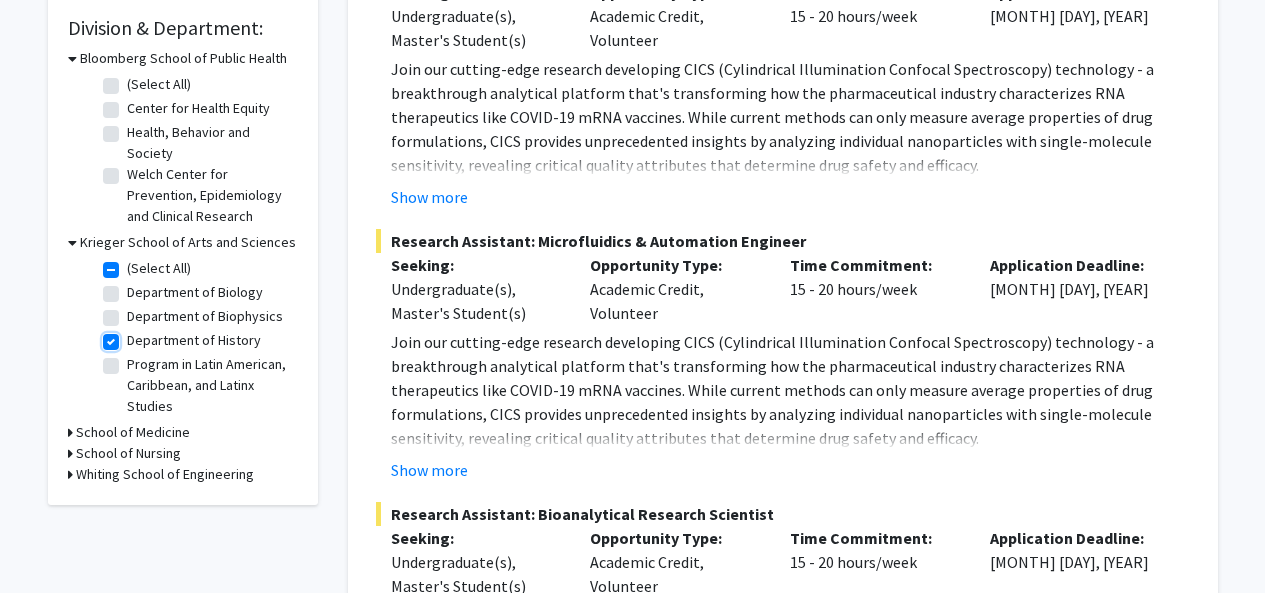 checkbox on "true" 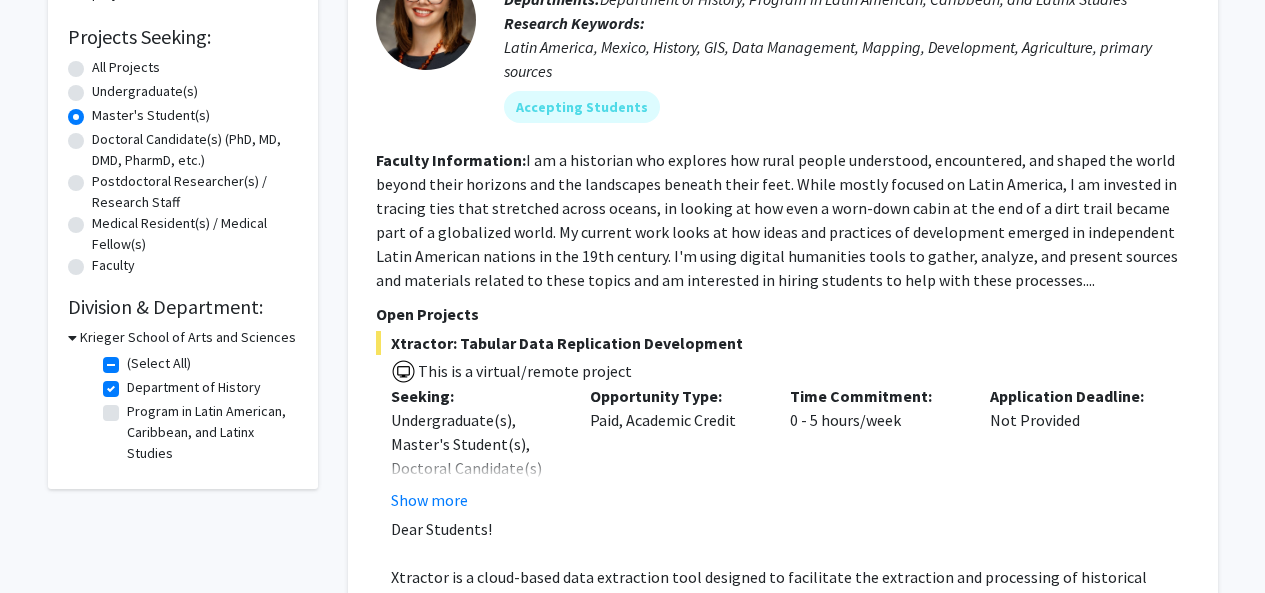 scroll, scrollTop: 337, scrollLeft: 0, axis: vertical 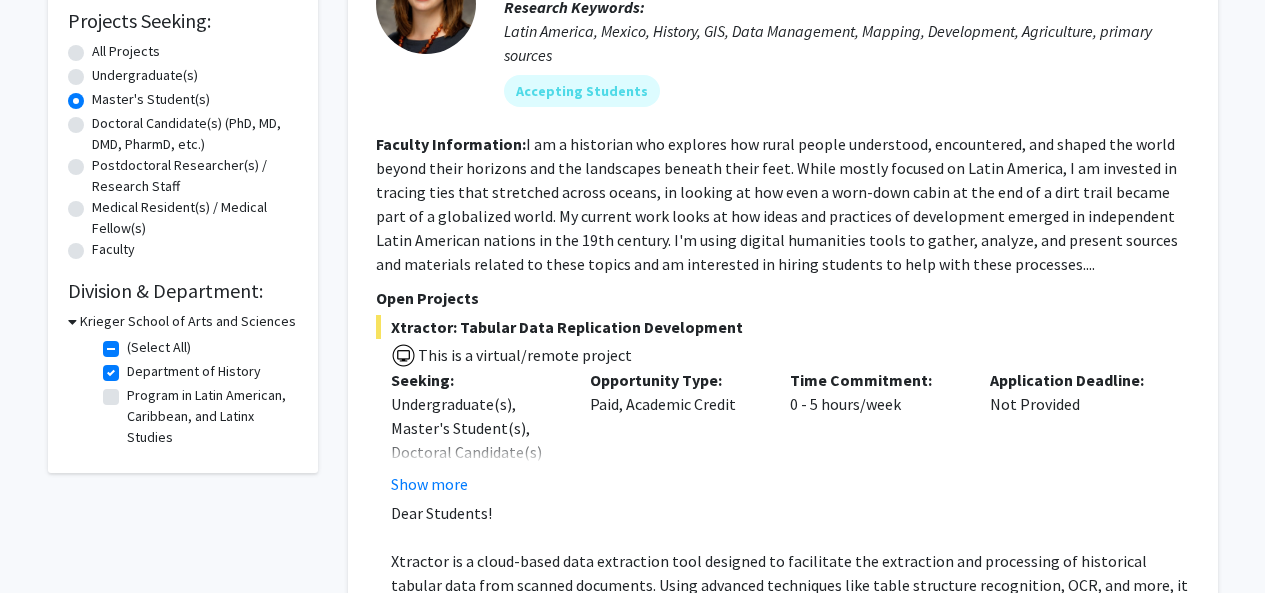 click on "(Select All)" 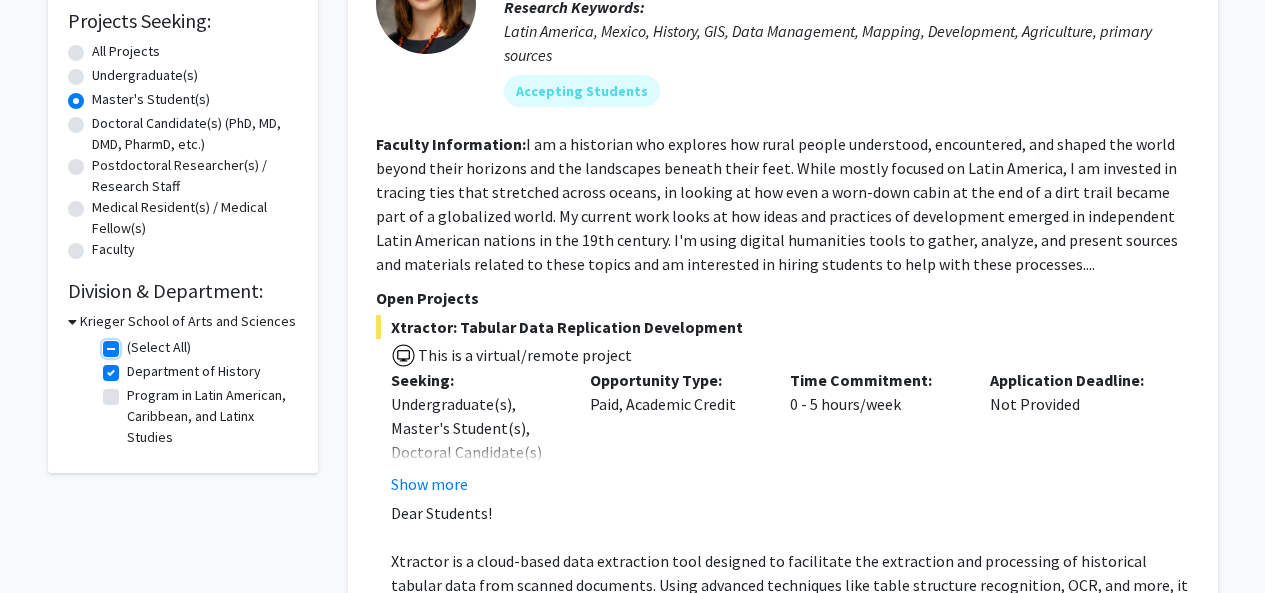 click on "(Select All)" at bounding box center (133, 343) 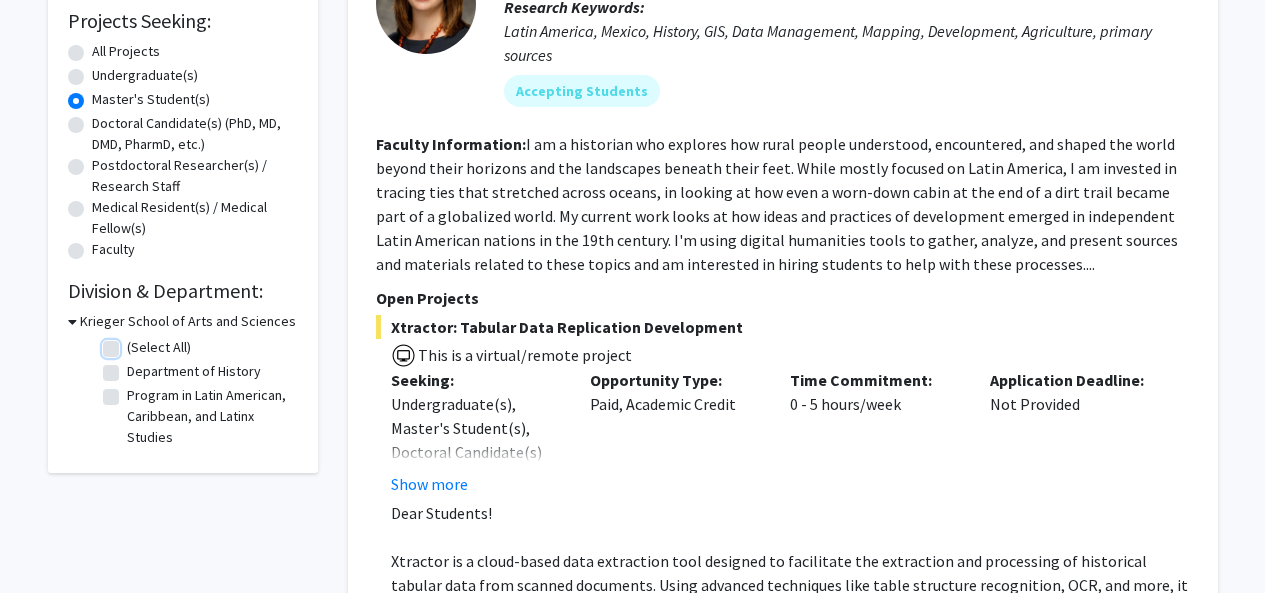 checkbox on "false" 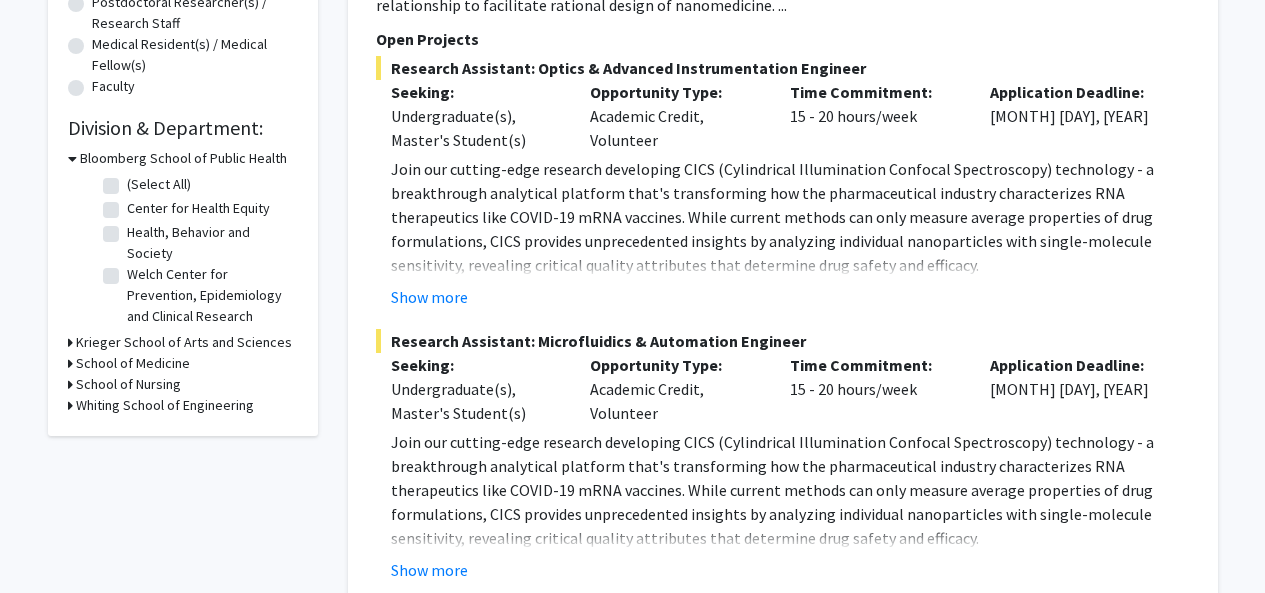 scroll, scrollTop: 600, scrollLeft: 0, axis: vertical 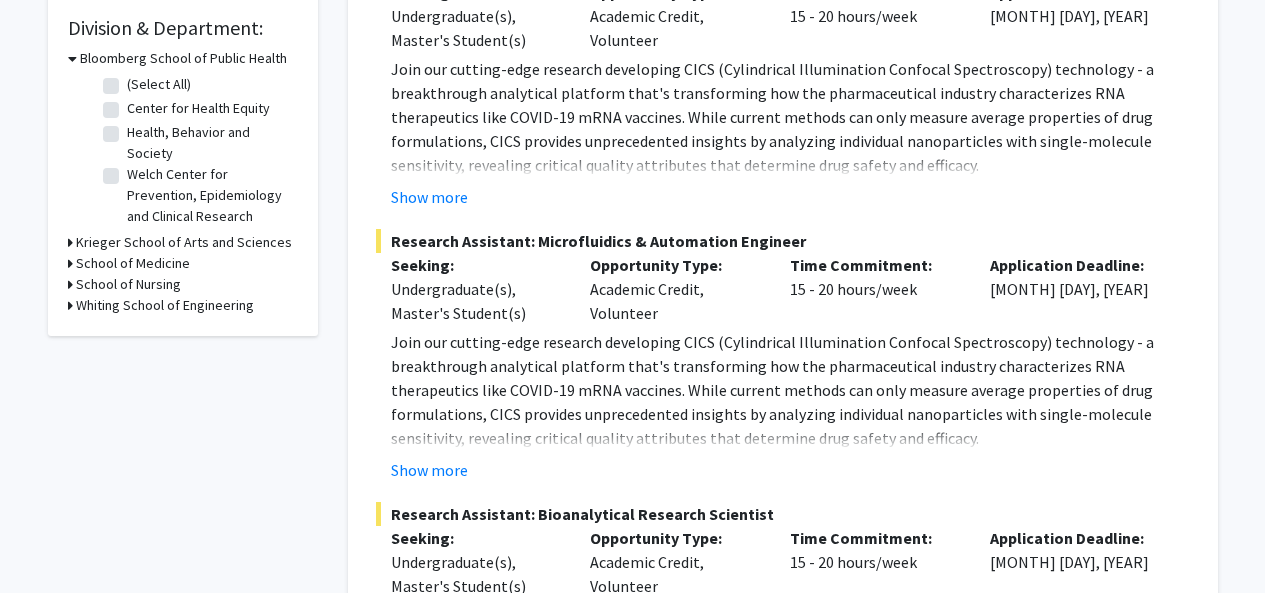 click on "Krieger School of Arts and Sciences" at bounding box center (184, 242) 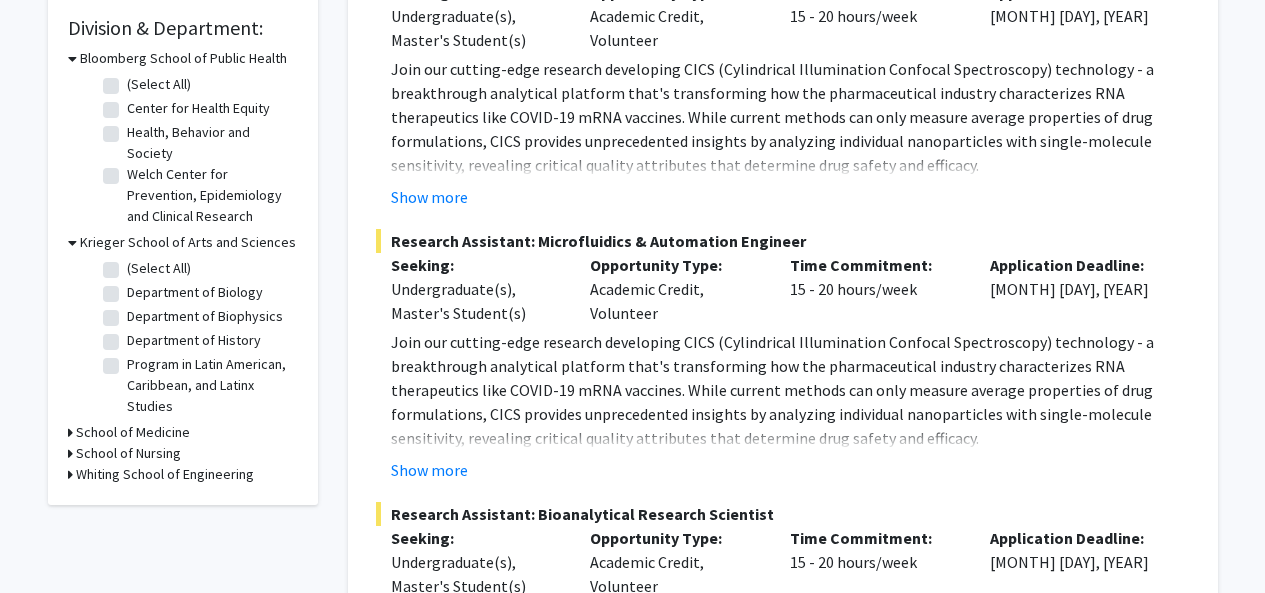click on "(Select All)  (Select All)" 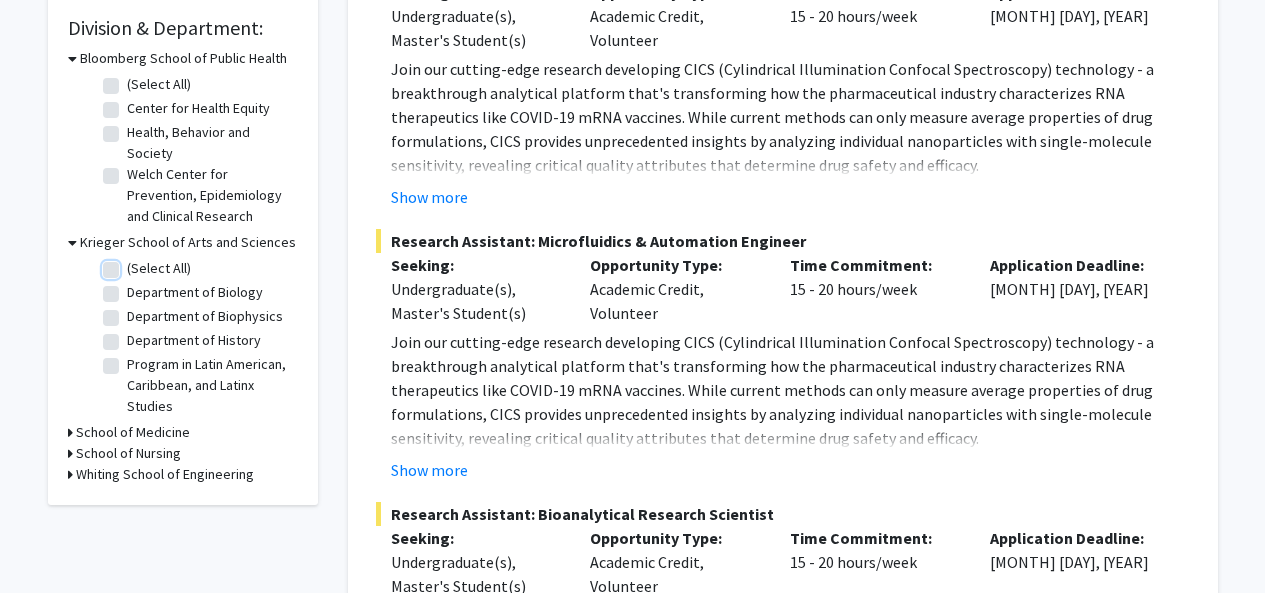 click on "(Select All)" at bounding box center (133, 264) 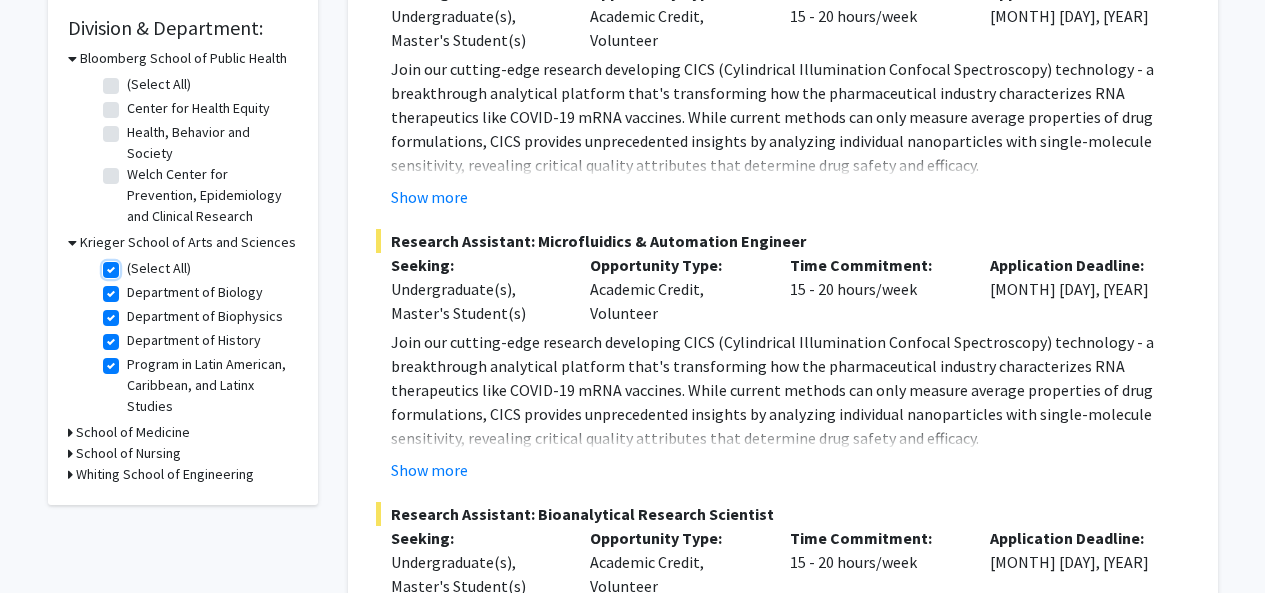 checkbox on "true" 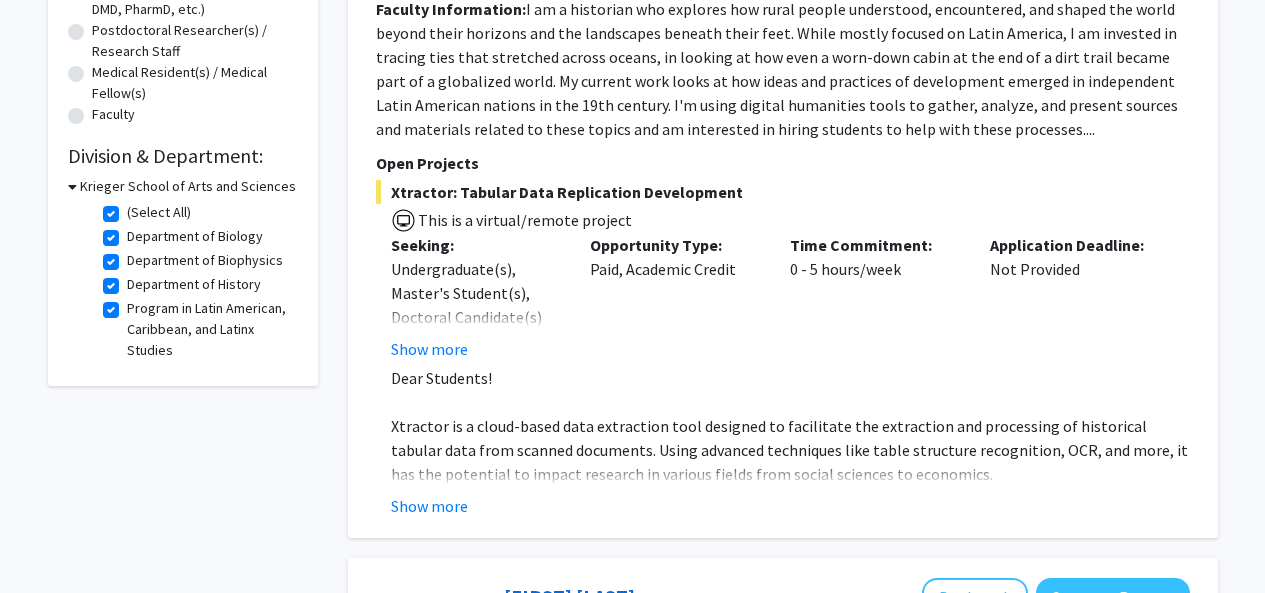 scroll, scrollTop: 452, scrollLeft: 0, axis: vertical 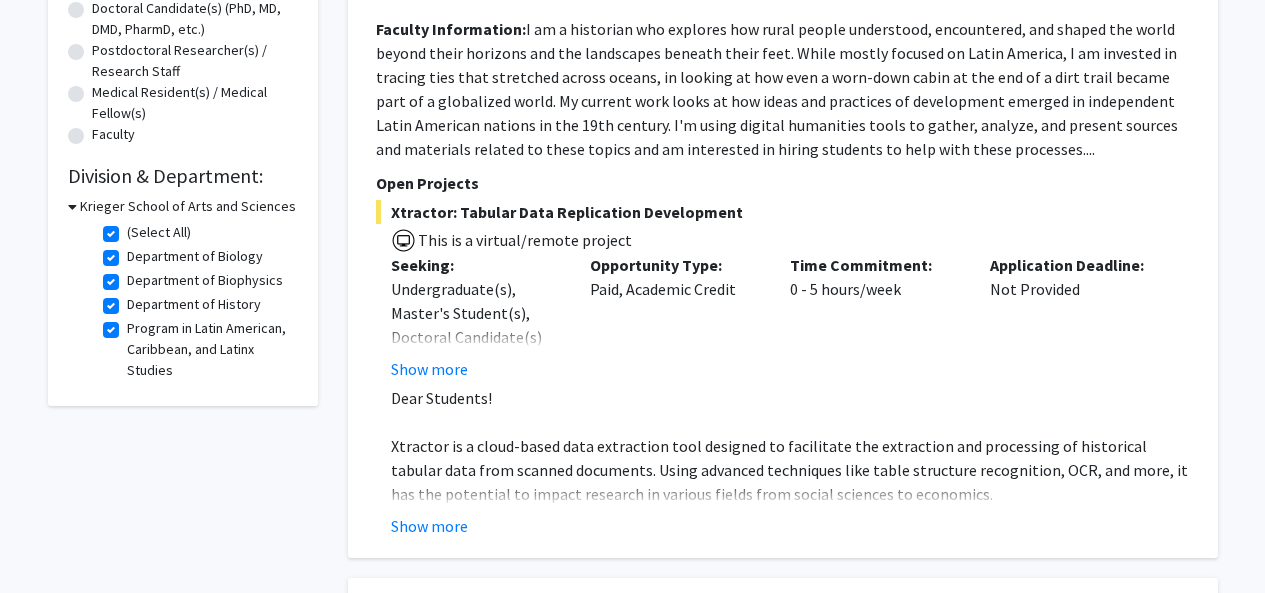 click on "(Select All)" 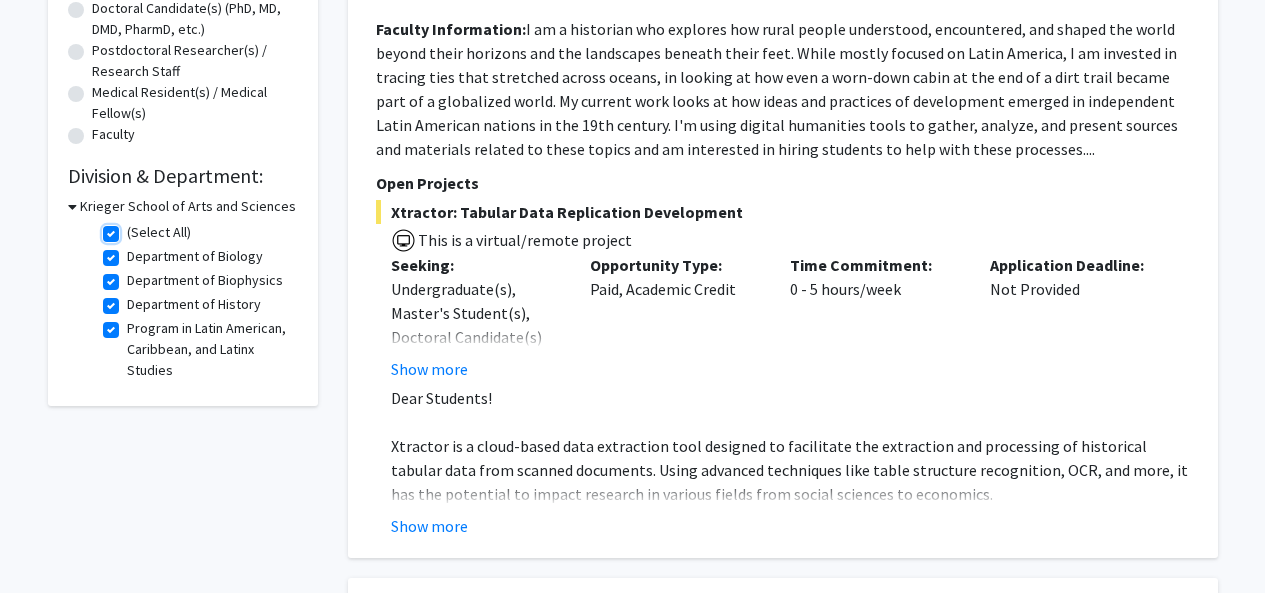 click on "(Select All)" at bounding box center (133, 228) 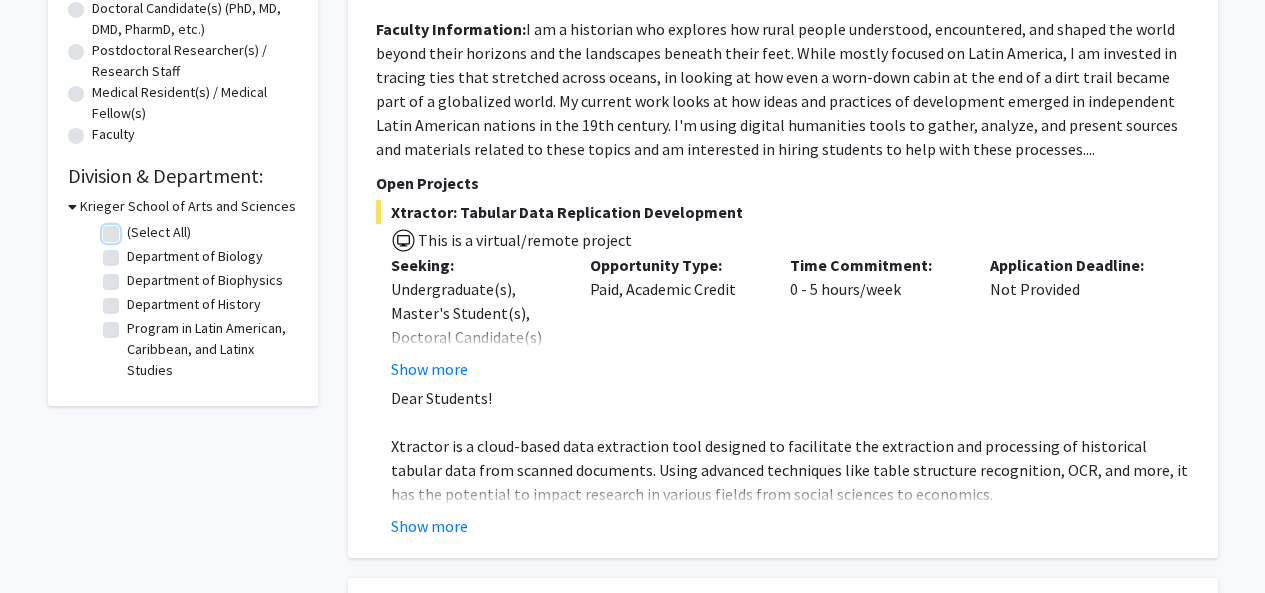 checkbox on "false" 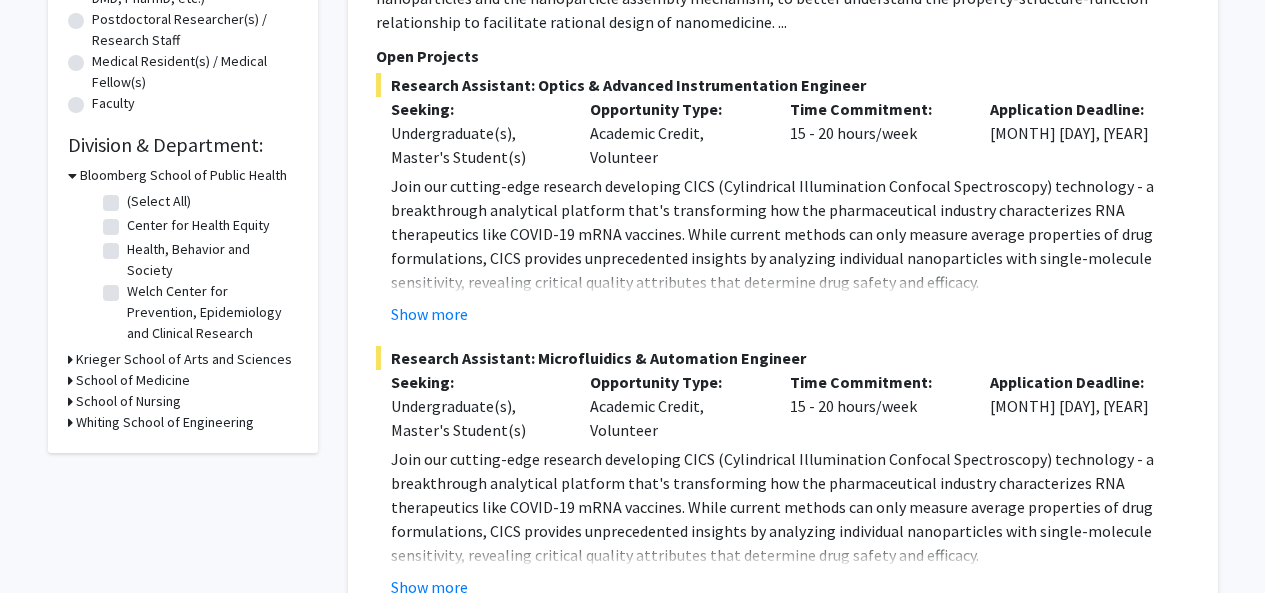 scroll, scrollTop: 500, scrollLeft: 0, axis: vertical 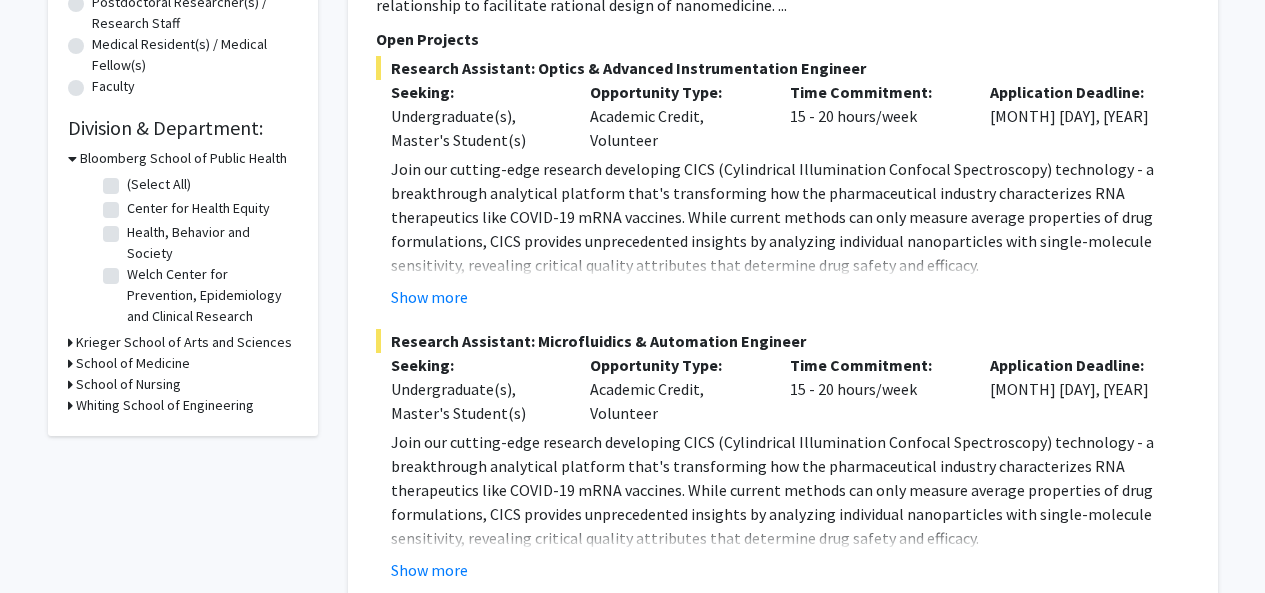 click on "Whiting School of Engineering" at bounding box center [165, 405] 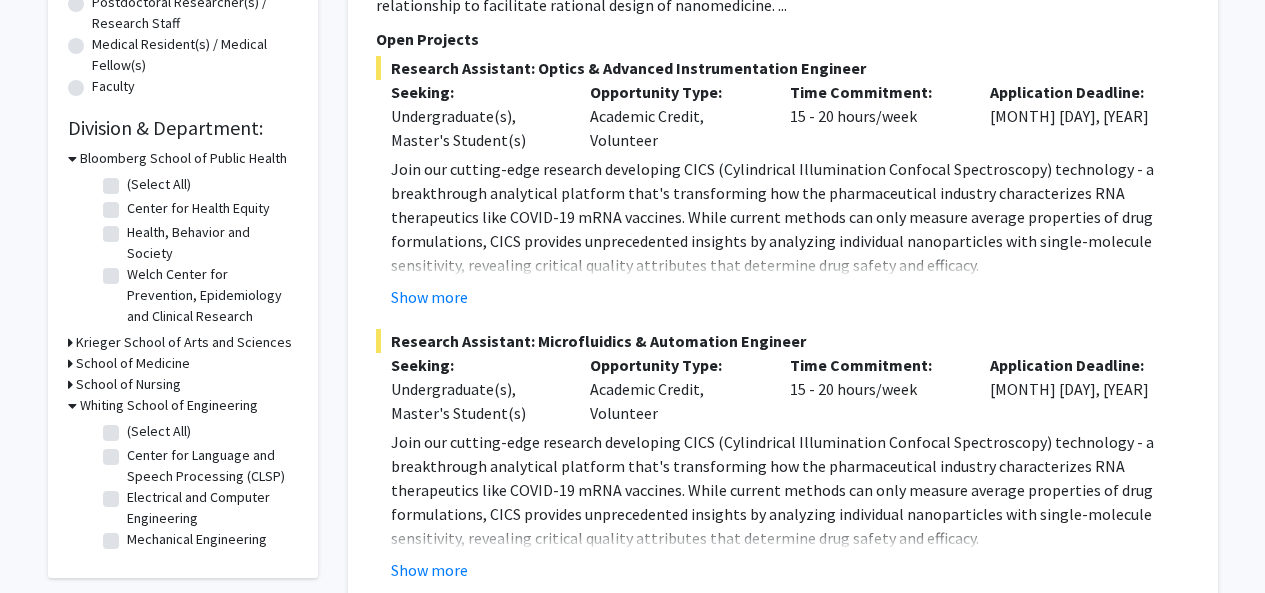 click on "(Select All)" 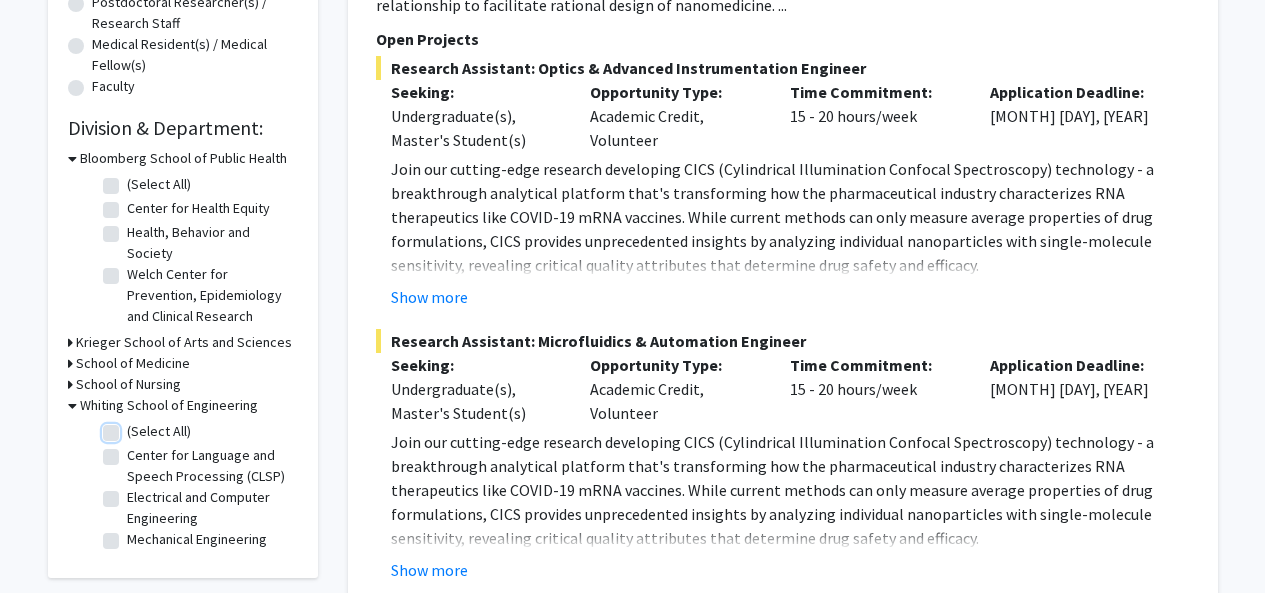 click on "(Select All)" at bounding box center (133, 427) 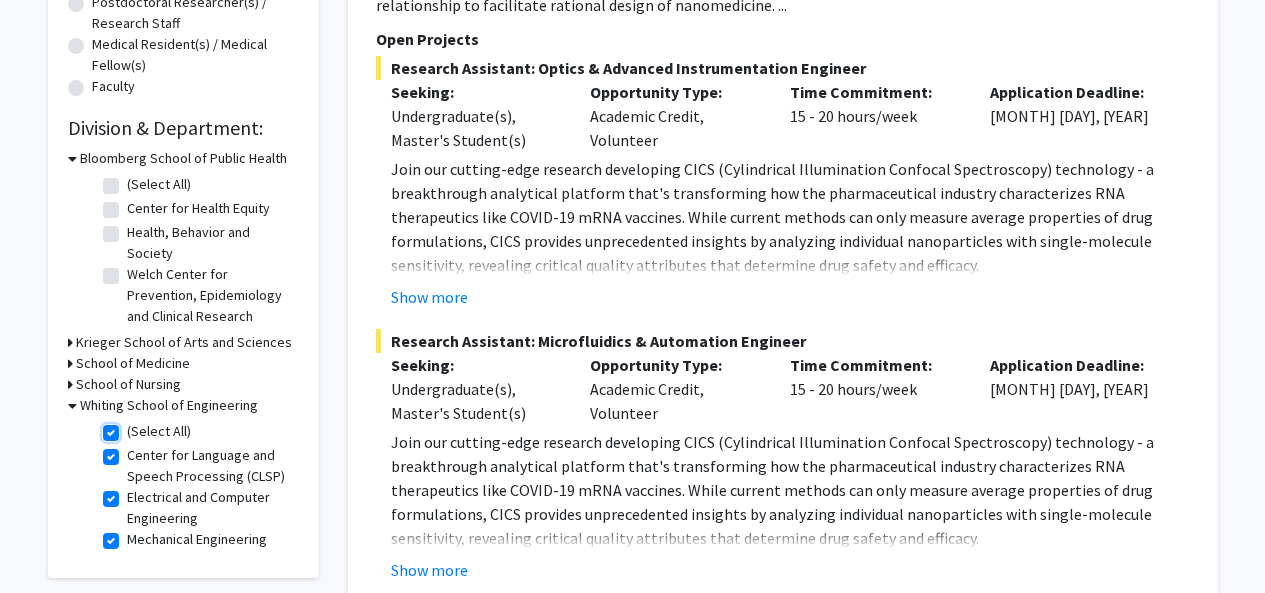 checkbox on "true" 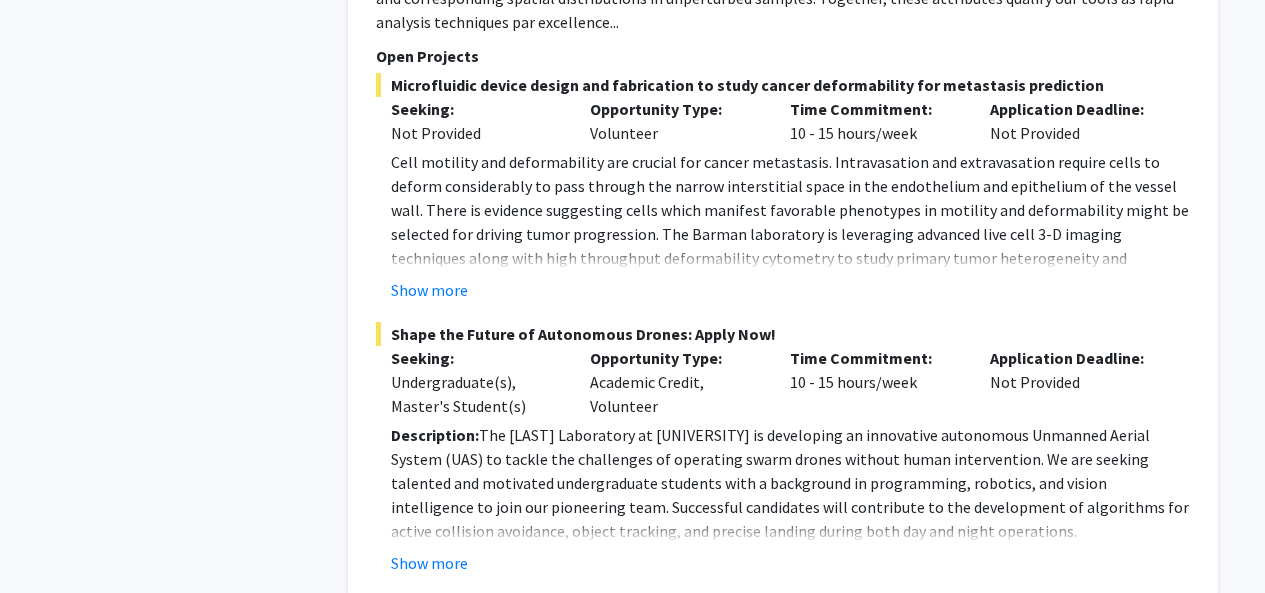 scroll, scrollTop: 3400, scrollLeft: 0, axis: vertical 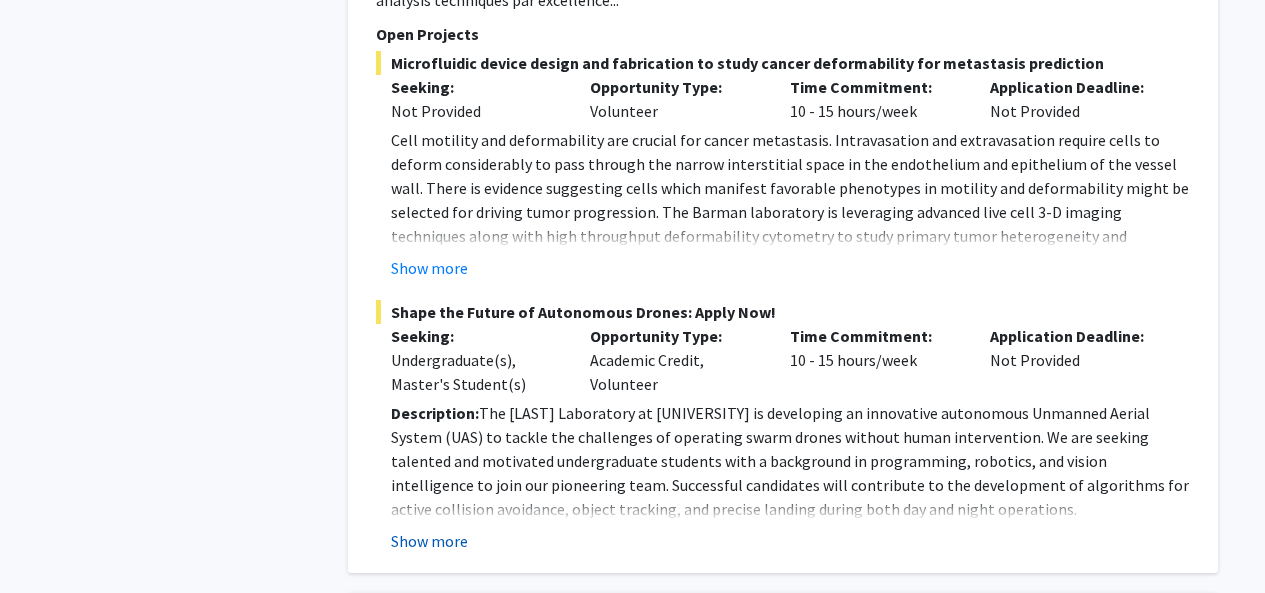 click on "Show more" 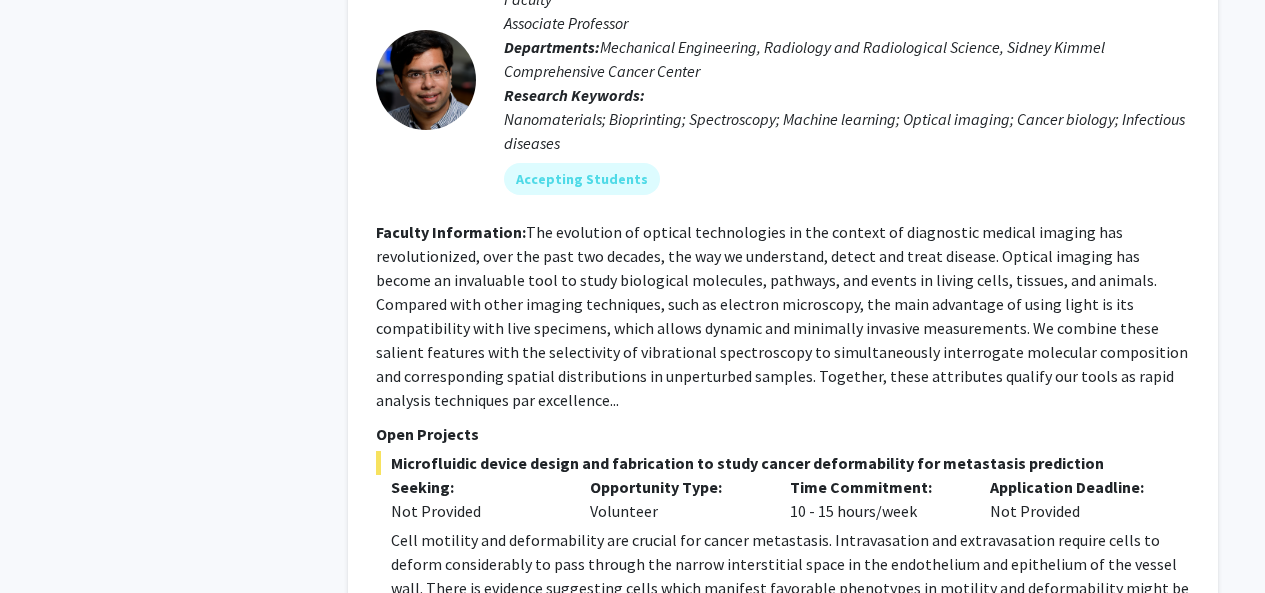 scroll, scrollTop: 2800, scrollLeft: 0, axis: vertical 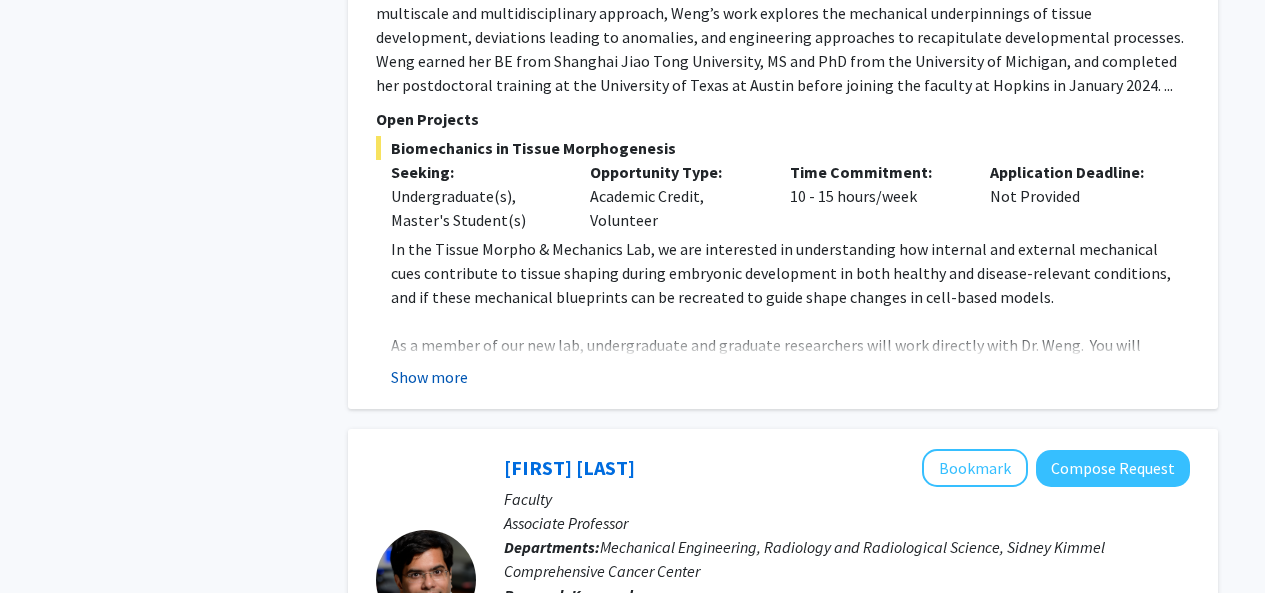 click on "Show more" 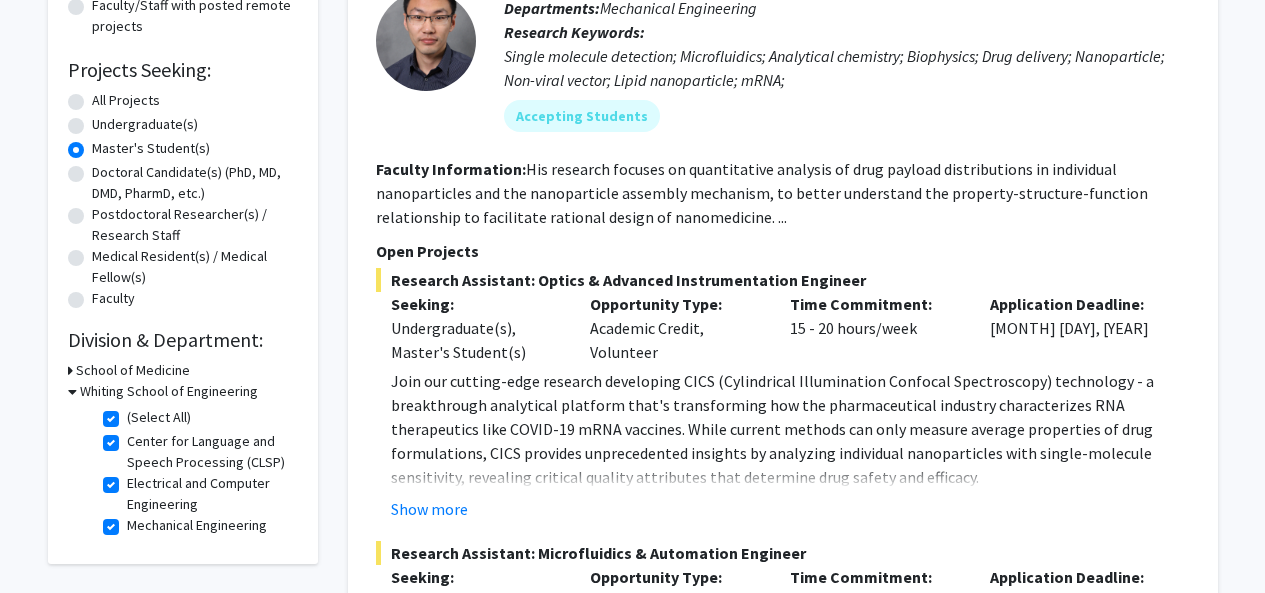 scroll, scrollTop: 0, scrollLeft: 0, axis: both 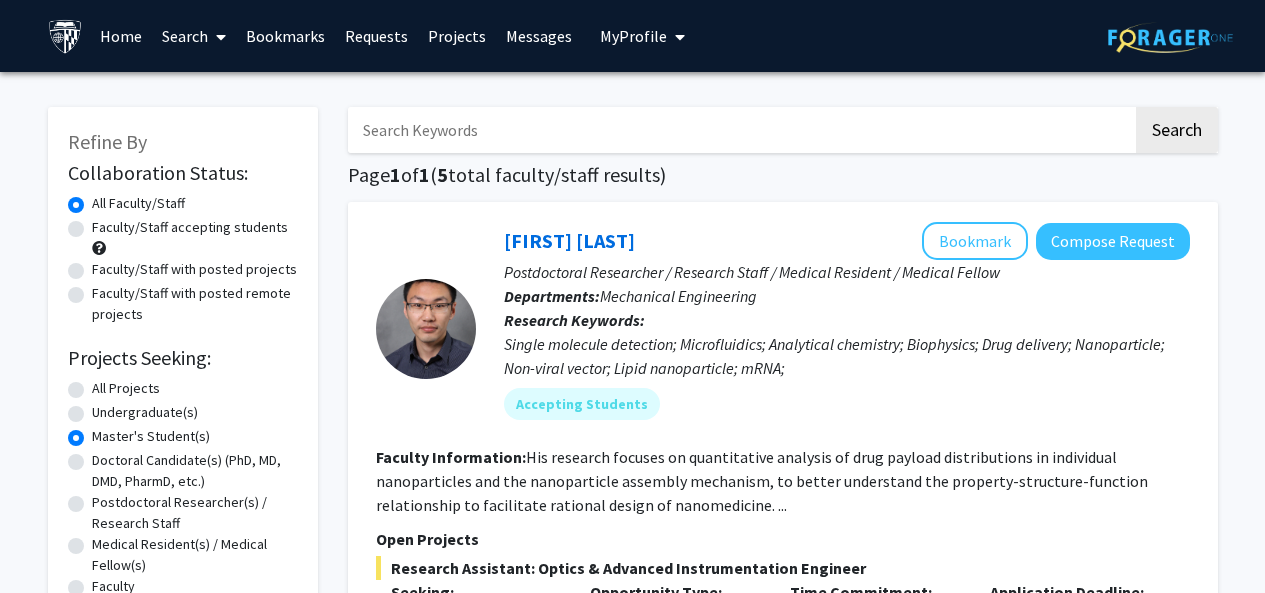 click on "Search" at bounding box center (194, 36) 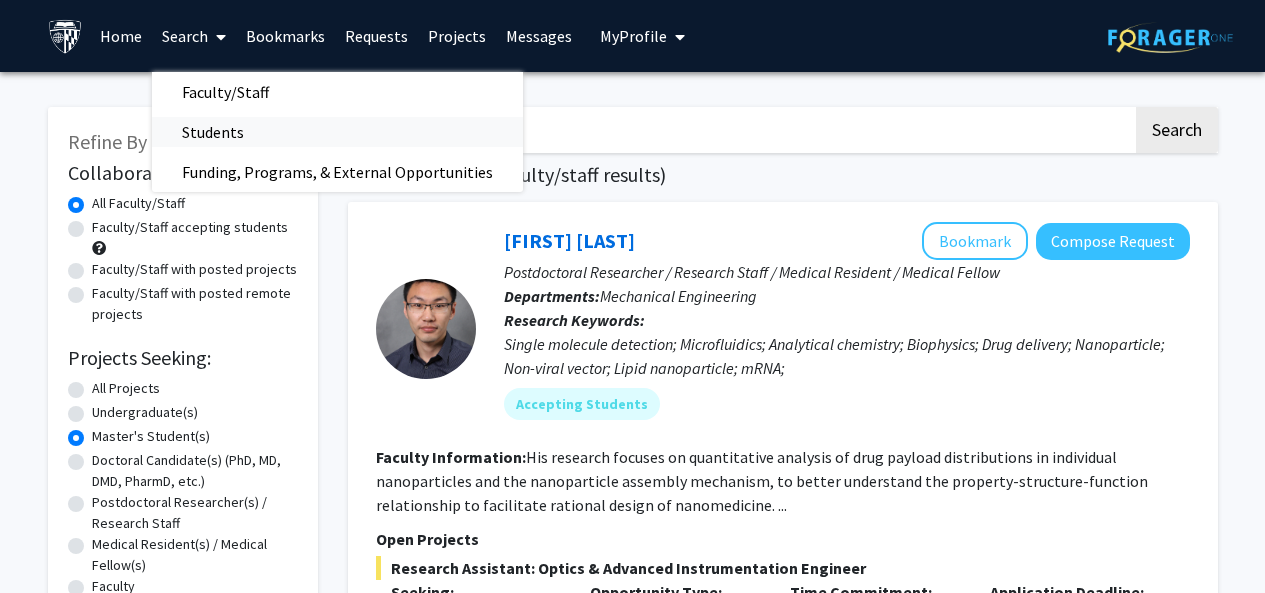 click on "Students" at bounding box center (213, 132) 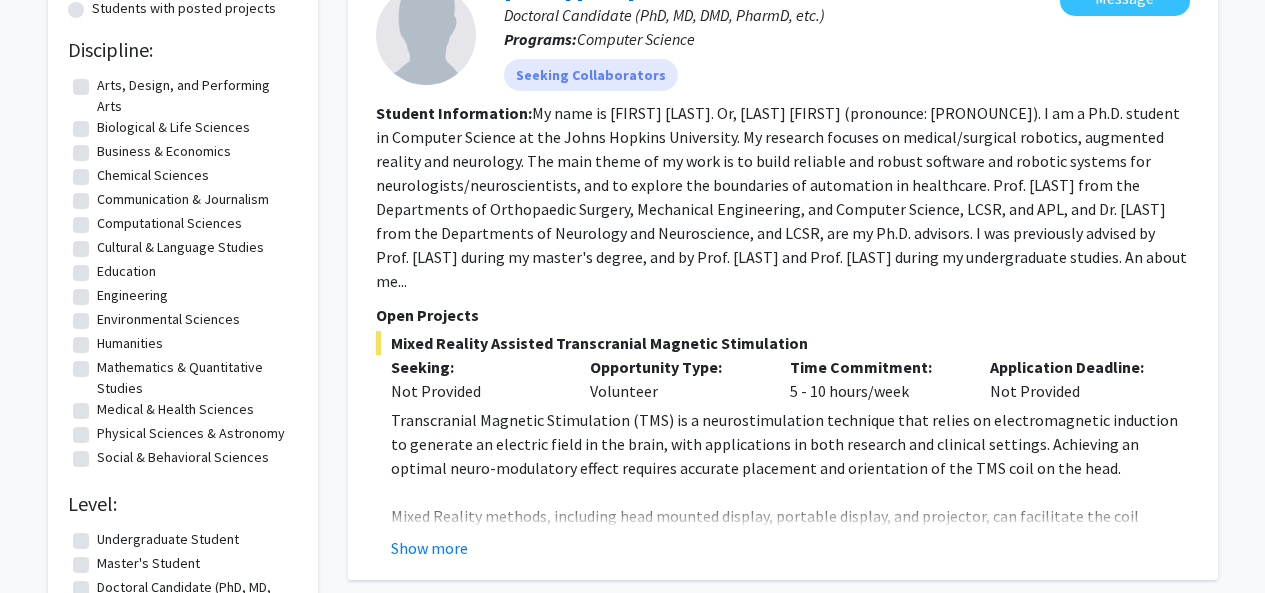 scroll, scrollTop: 300, scrollLeft: 0, axis: vertical 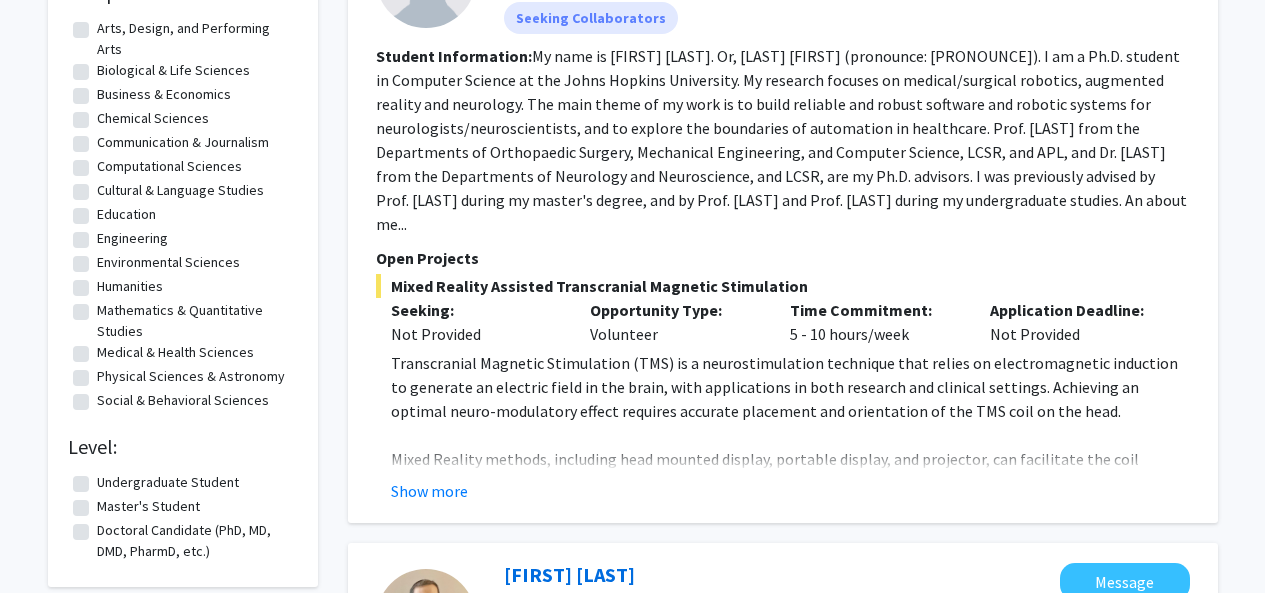 click on "Social & Behavioral Sciences" 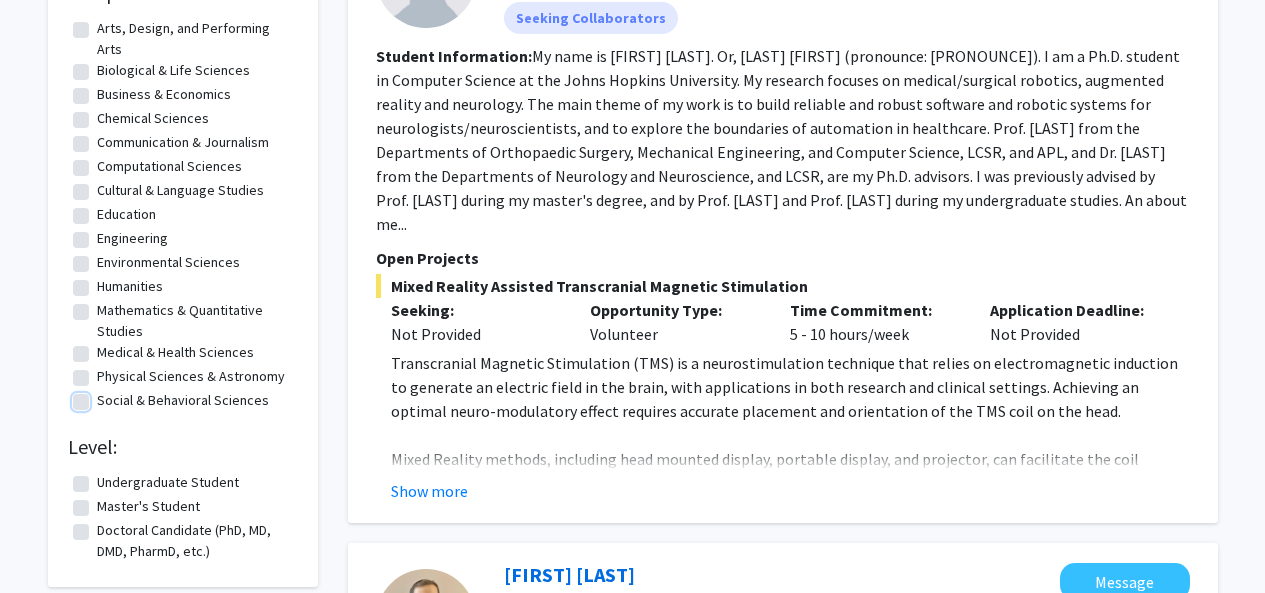click on "Social & Behavioral Sciences" at bounding box center (103, 396) 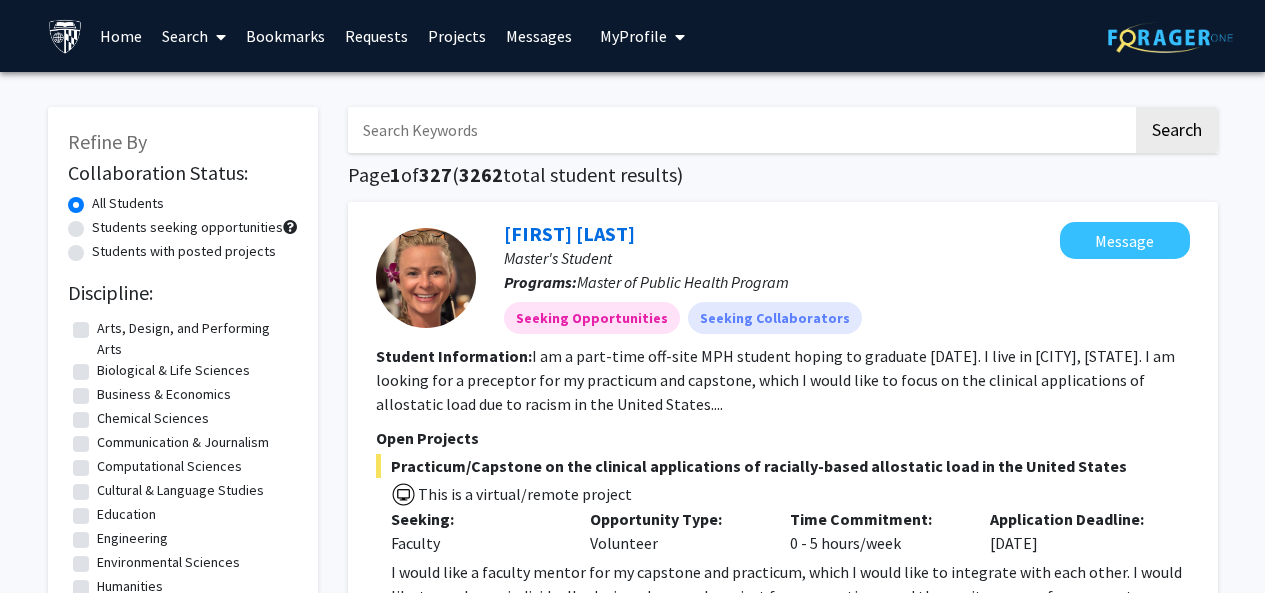 scroll, scrollTop: 300, scrollLeft: 0, axis: vertical 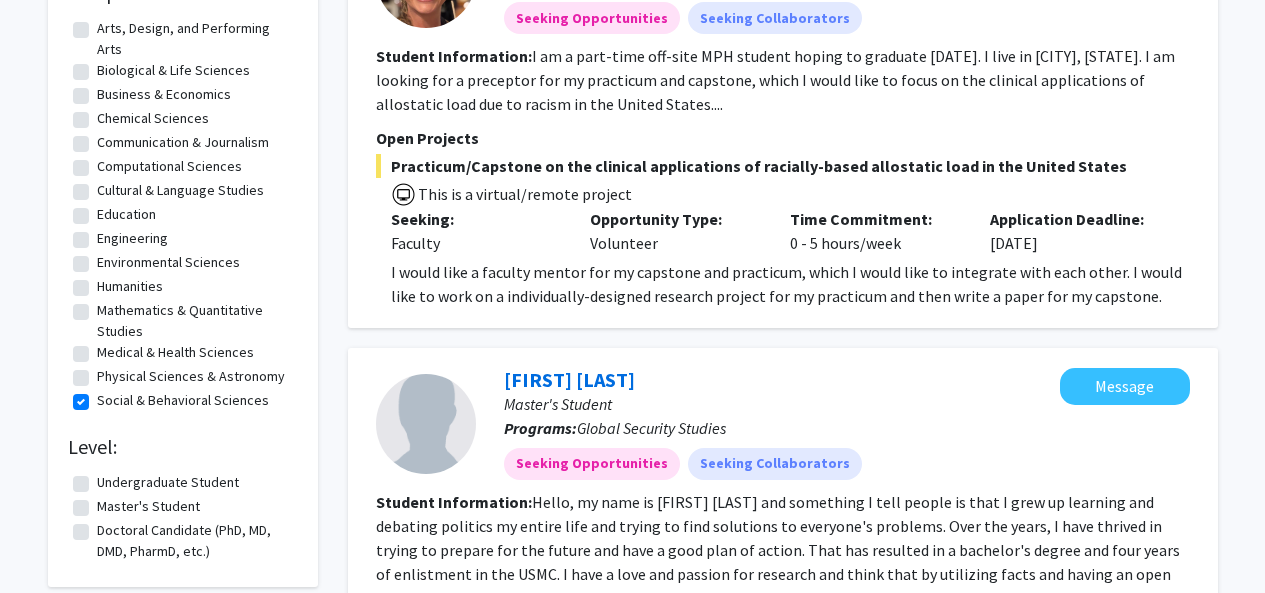 click on "Engineering" 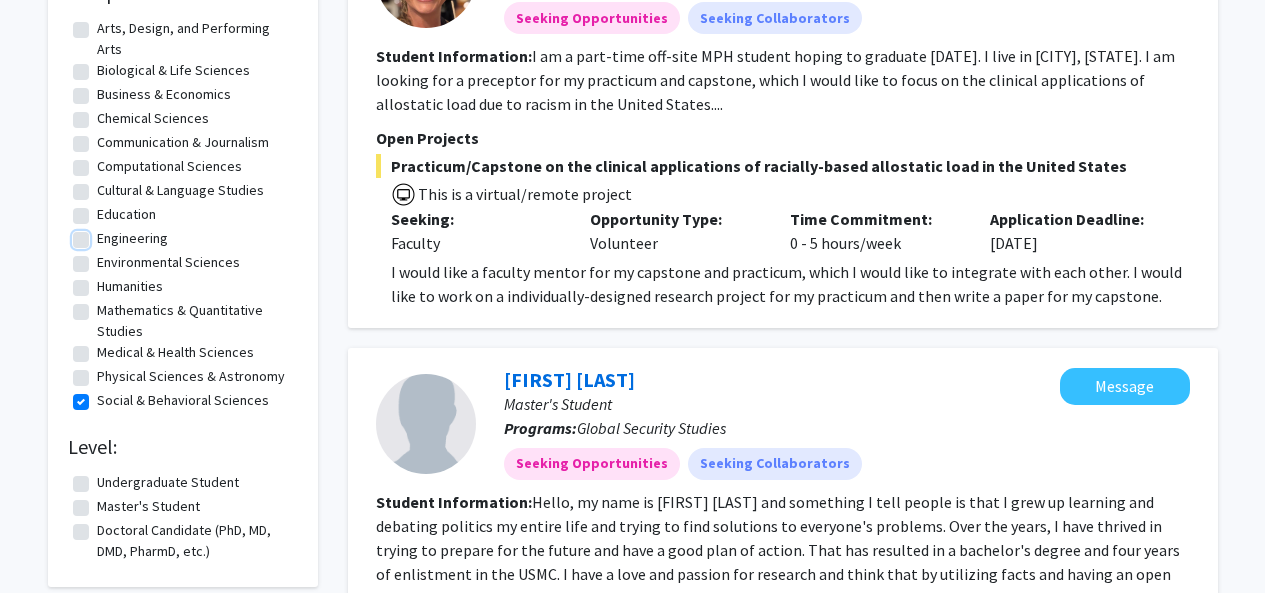 click on "Engineering" at bounding box center (103, 234) 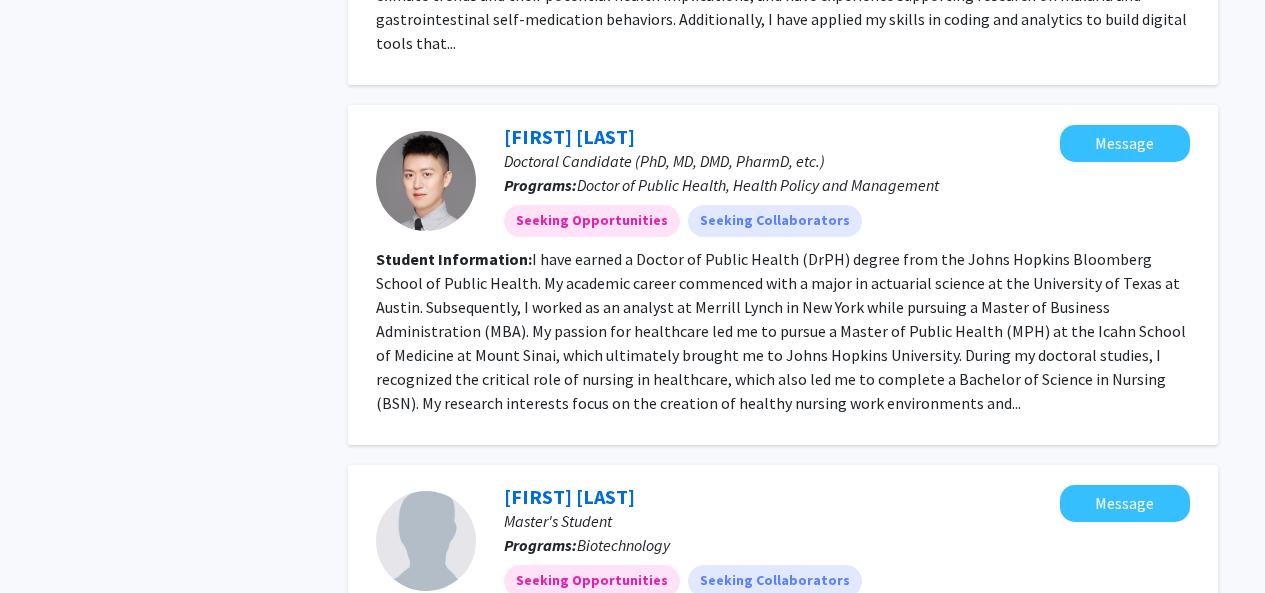 scroll, scrollTop: 4300, scrollLeft: 0, axis: vertical 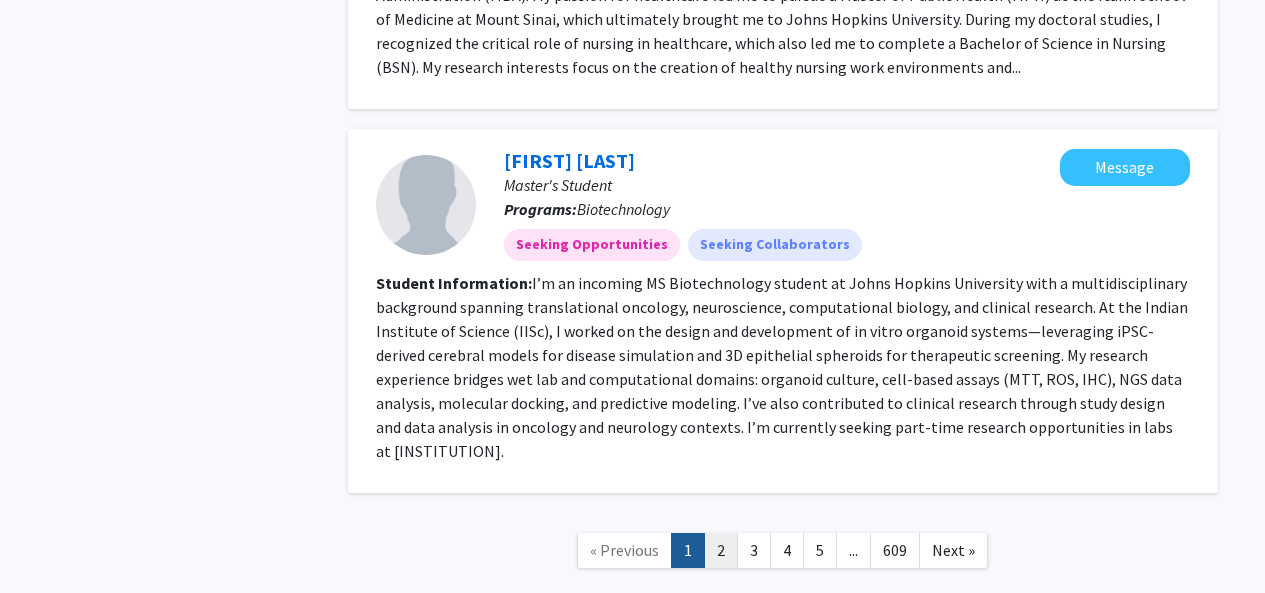 click on "2" 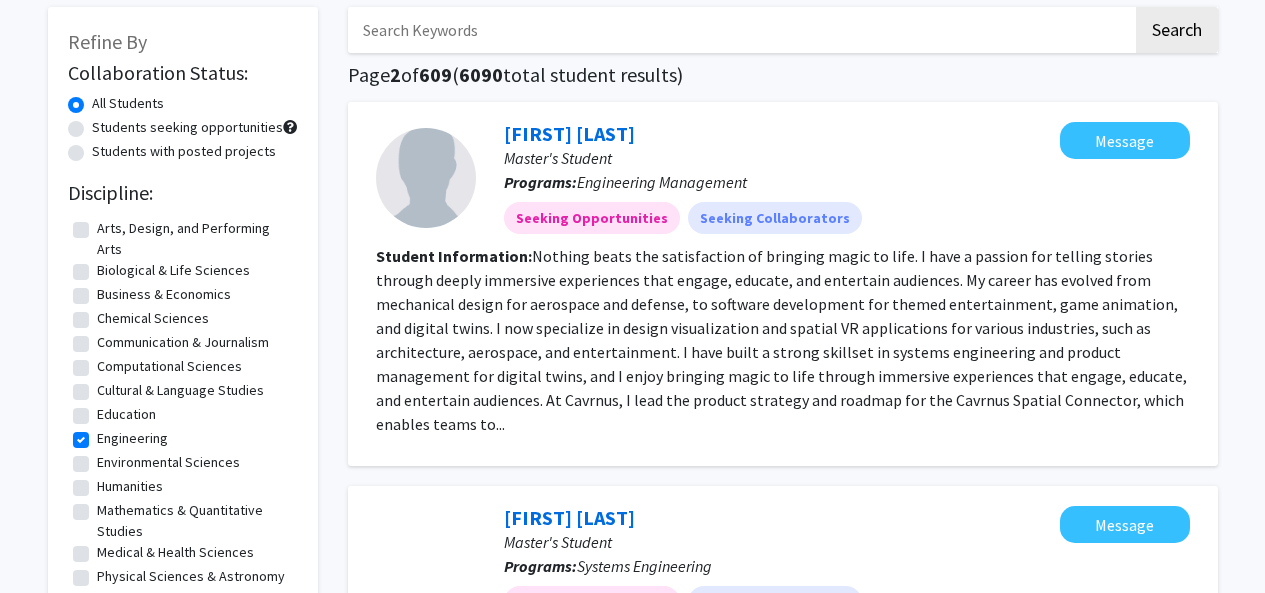 scroll, scrollTop: 0, scrollLeft: 0, axis: both 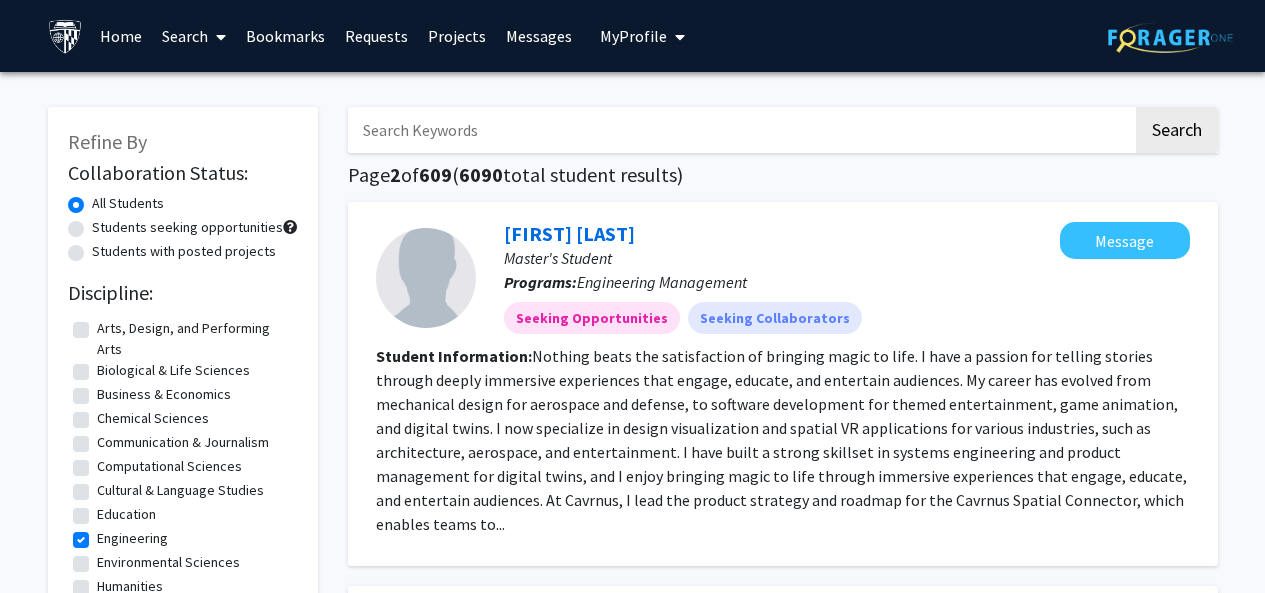 click on "Students with posted projects" 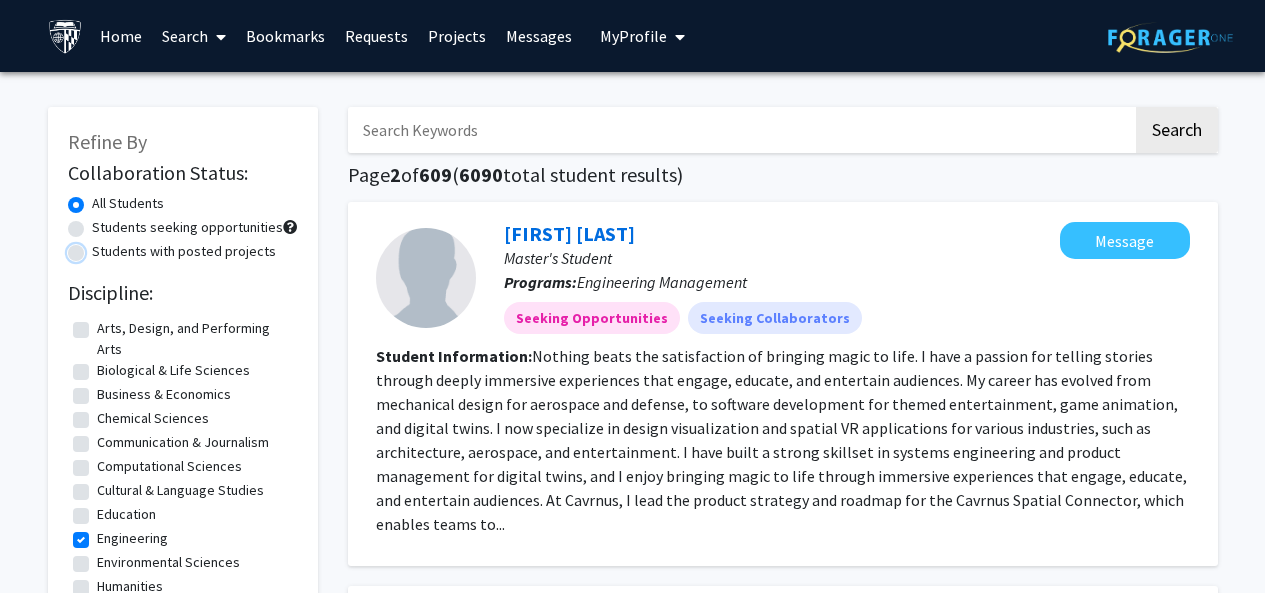 click on "Students with posted projects" at bounding box center (98, 247) 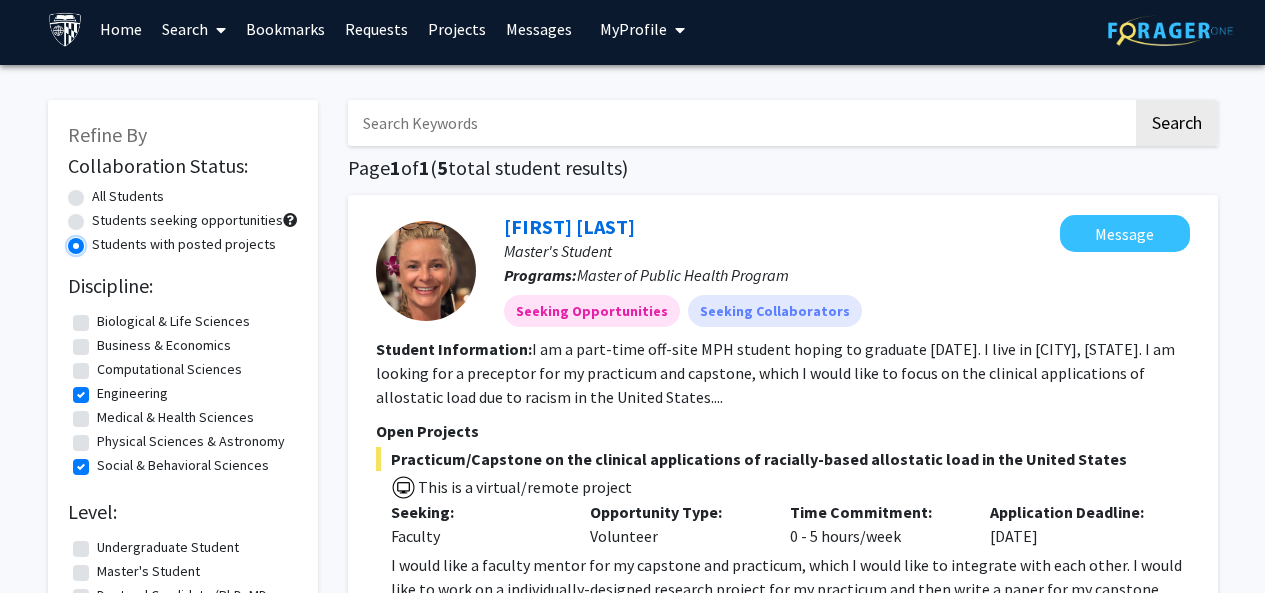 scroll, scrollTop: 0, scrollLeft: 0, axis: both 